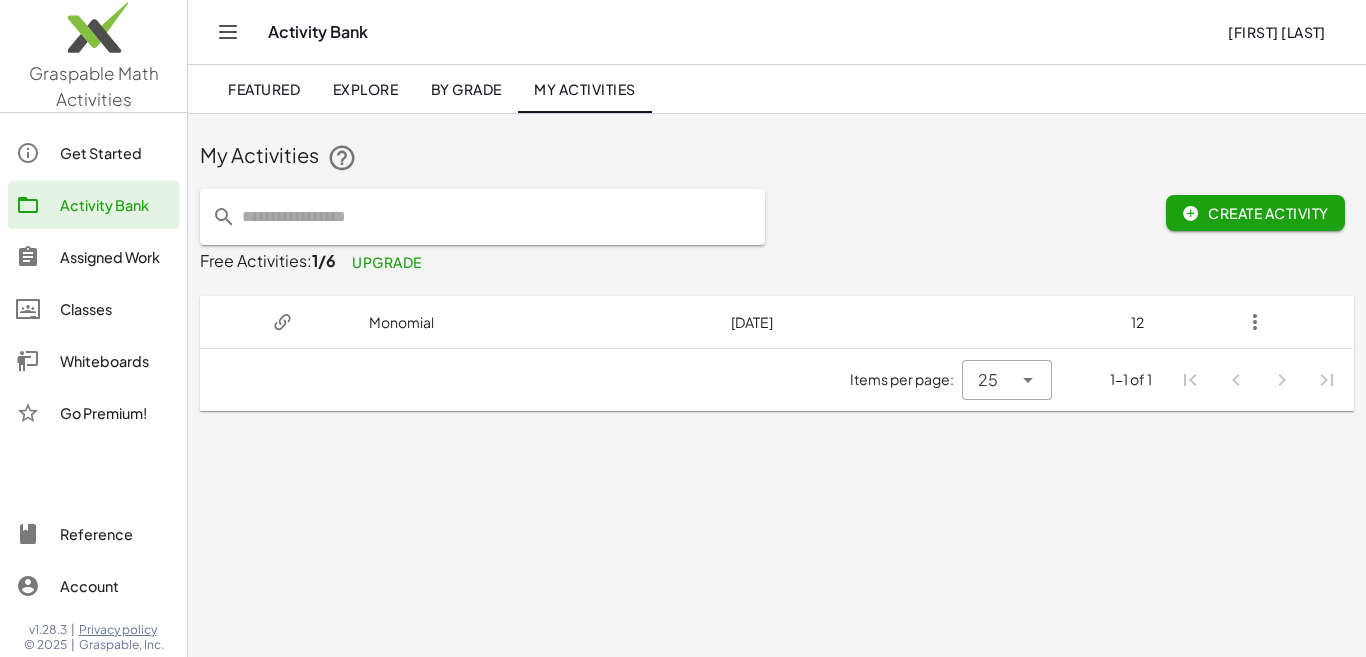 scroll, scrollTop: 0, scrollLeft: 0, axis: both 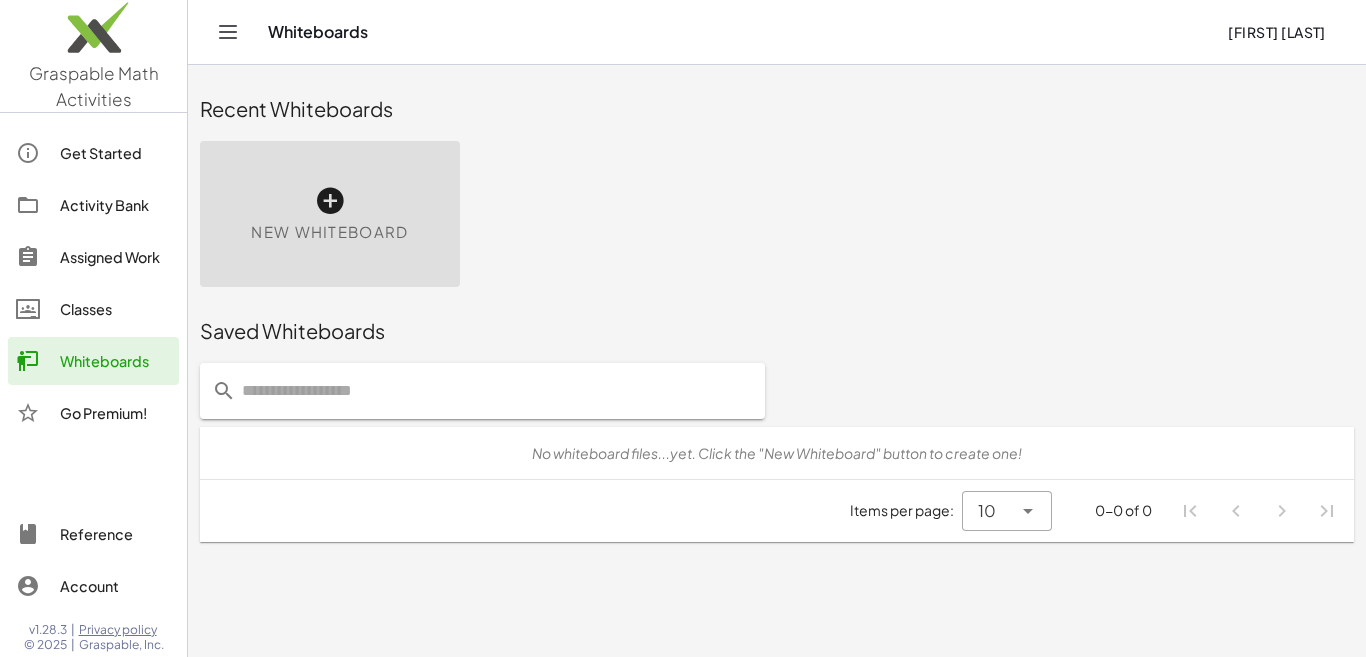 click on "New Whiteboard" at bounding box center [330, 214] 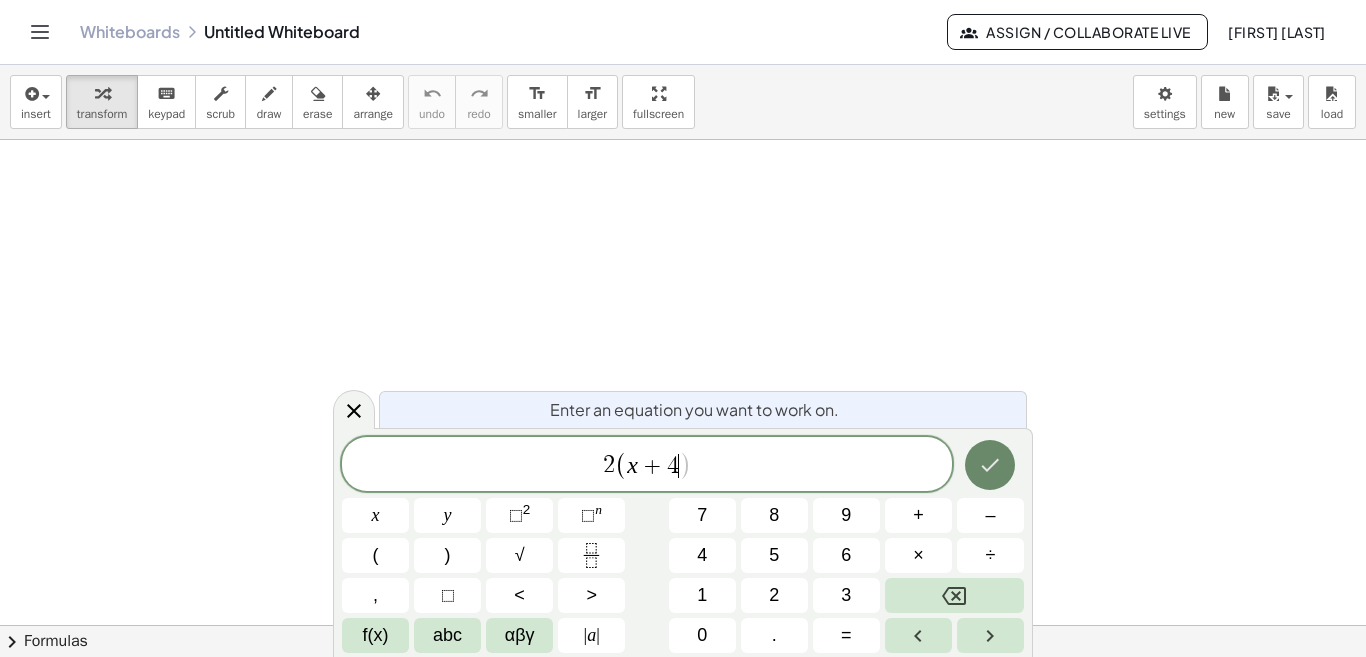 click 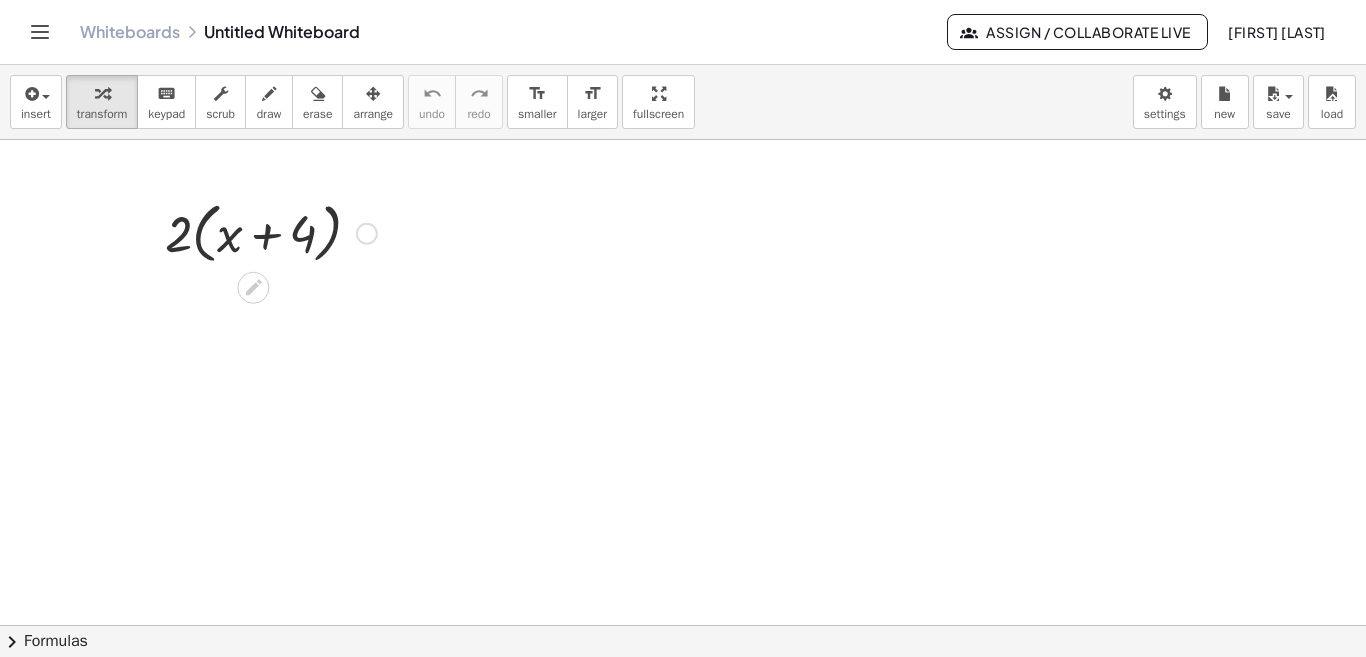 click at bounding box center [271, 232] 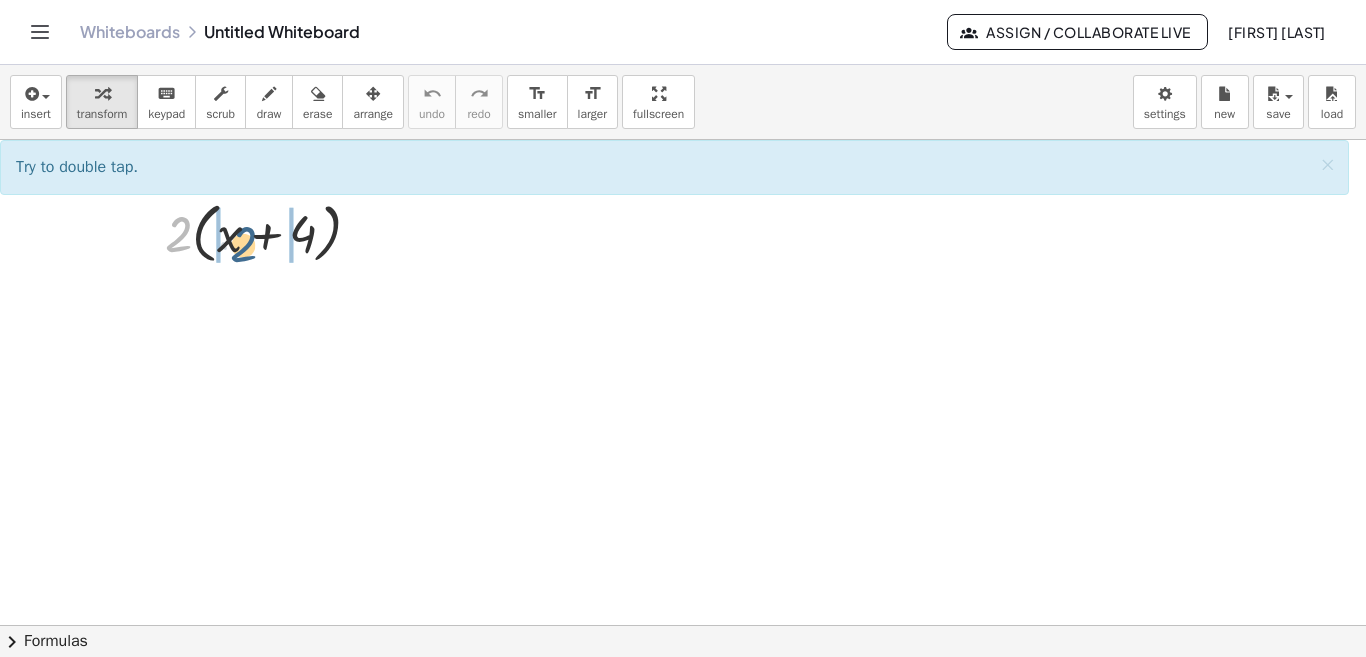 drag, startPoint x: 177, startPoint y: 241, endPoint x: 250, endPoint y: 247, distance: 73.24616 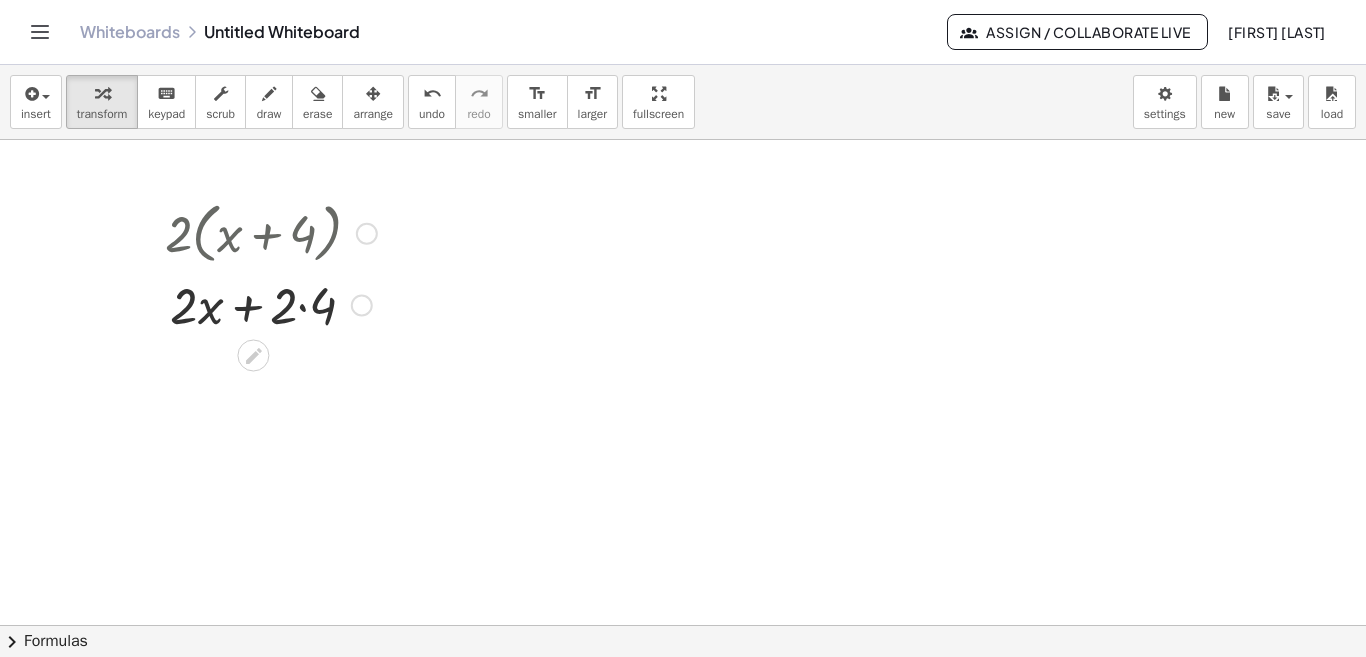 click at bounding box center (271, 304) 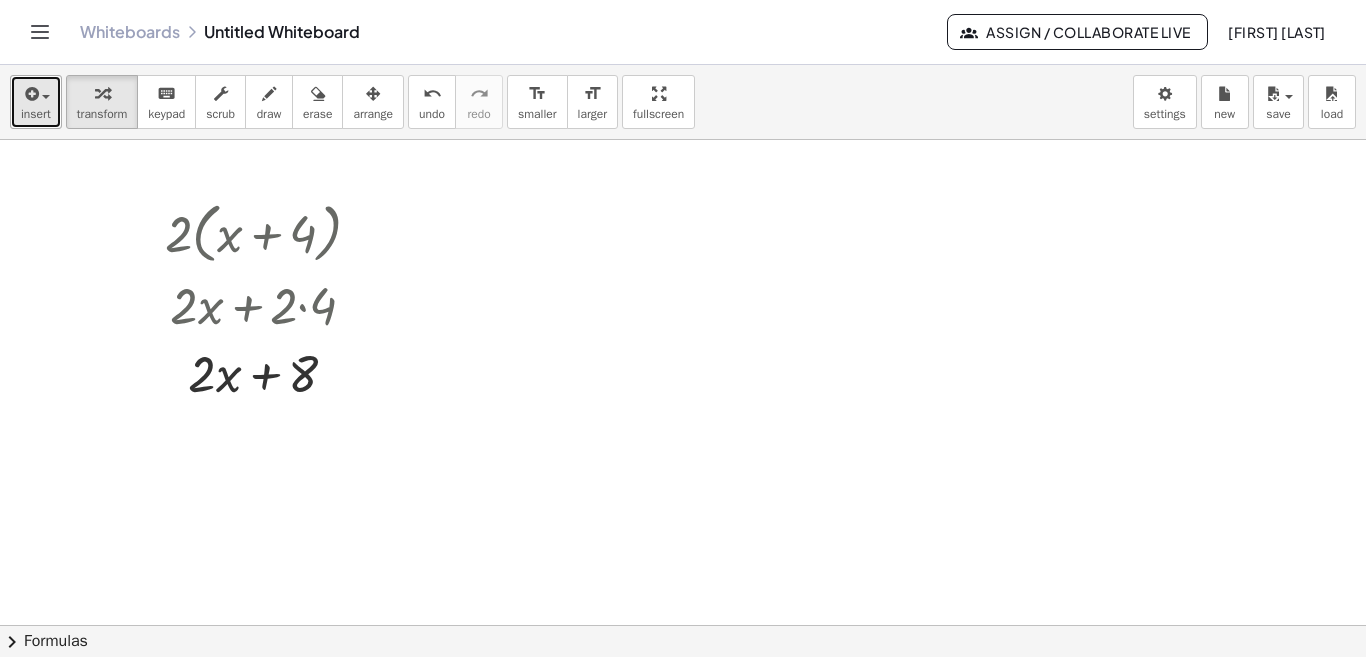 click at bounding box center [36, 93] 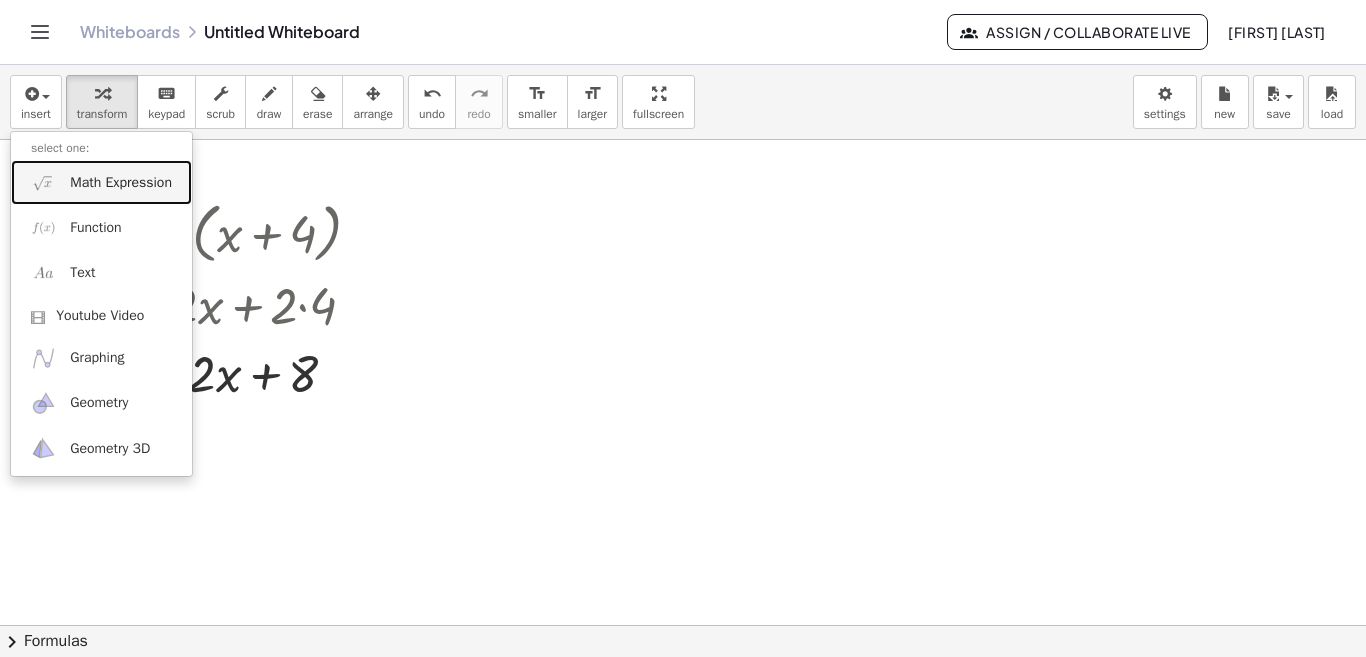 click on "Math Expression" at bounding box center (121, 183) 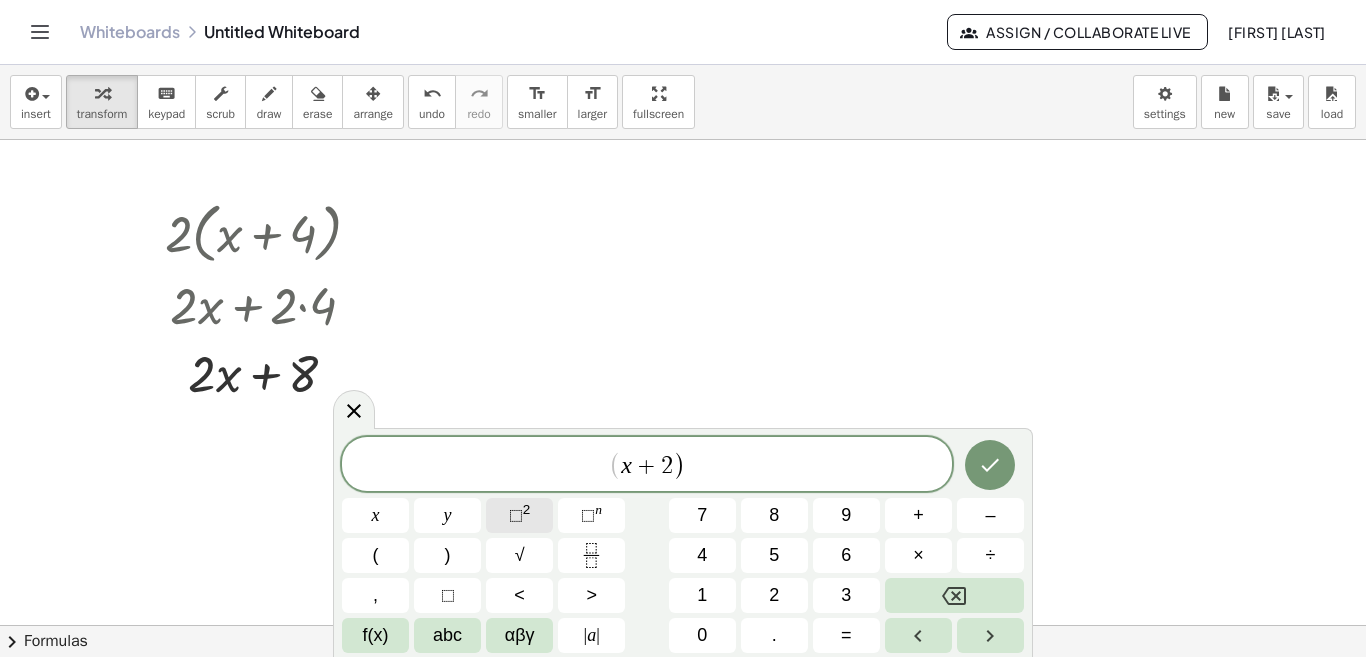 click on "2" at bounding box center [527, 509] 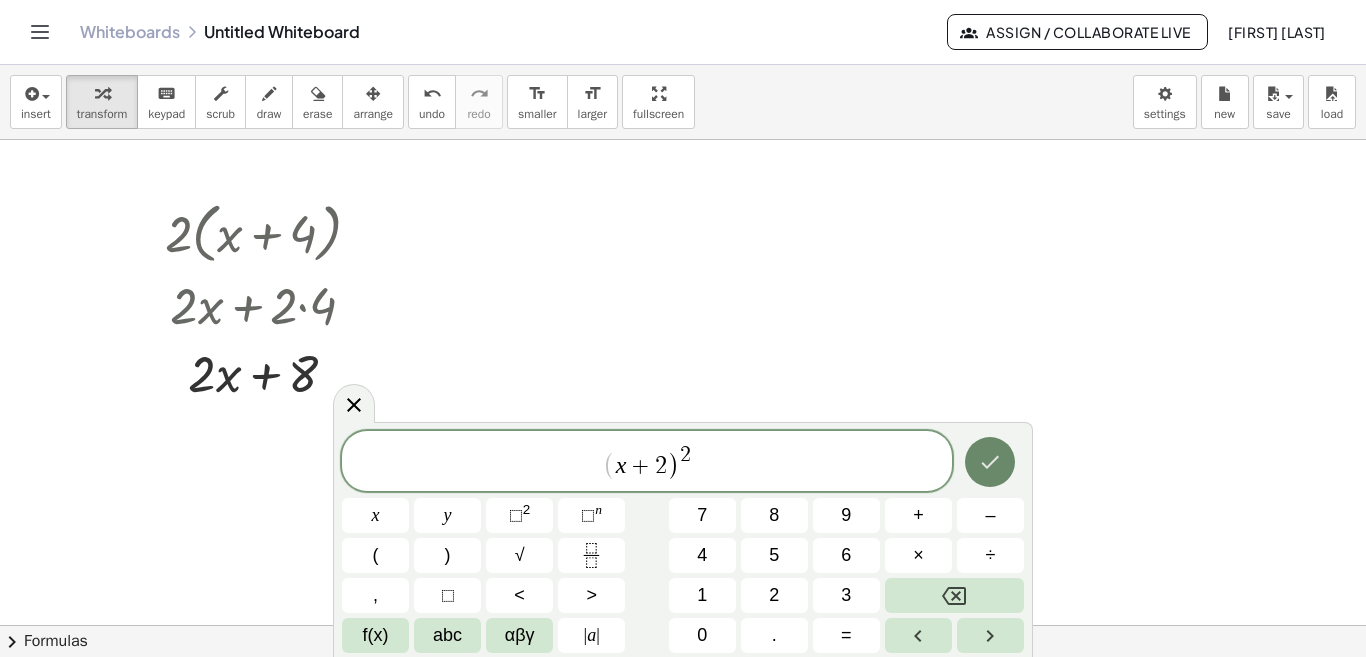 click 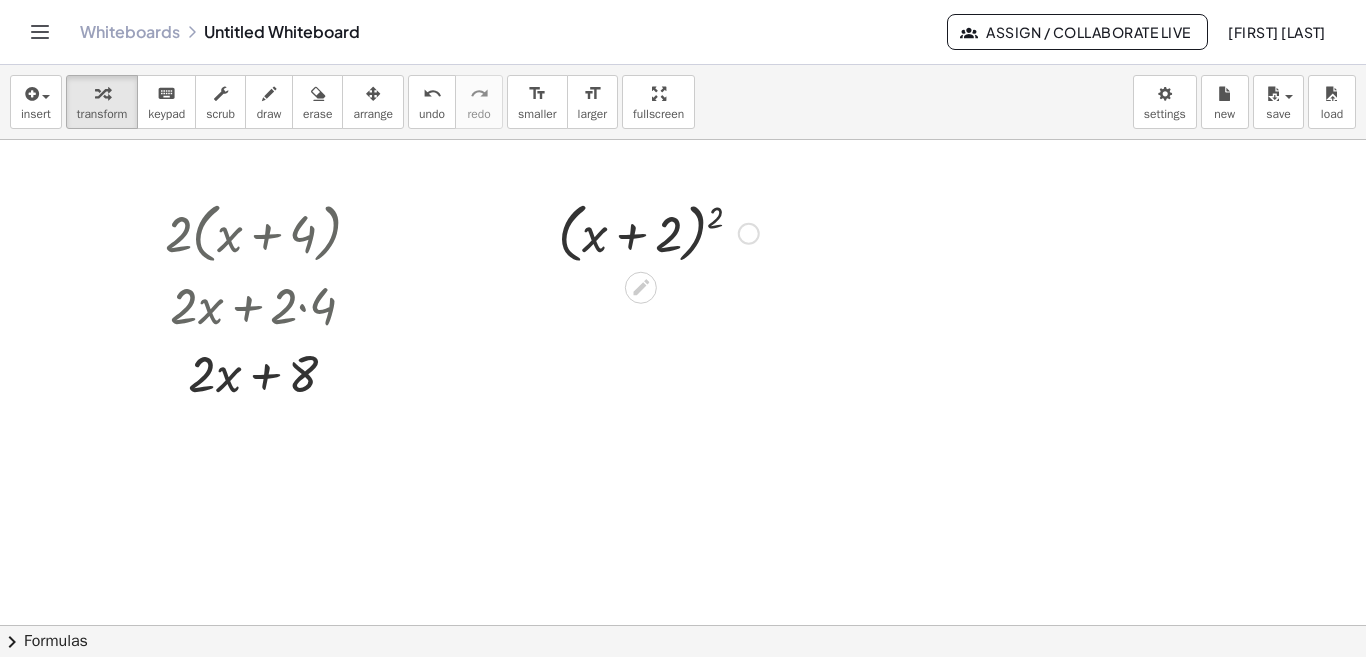click at bounding box center (658, 232) 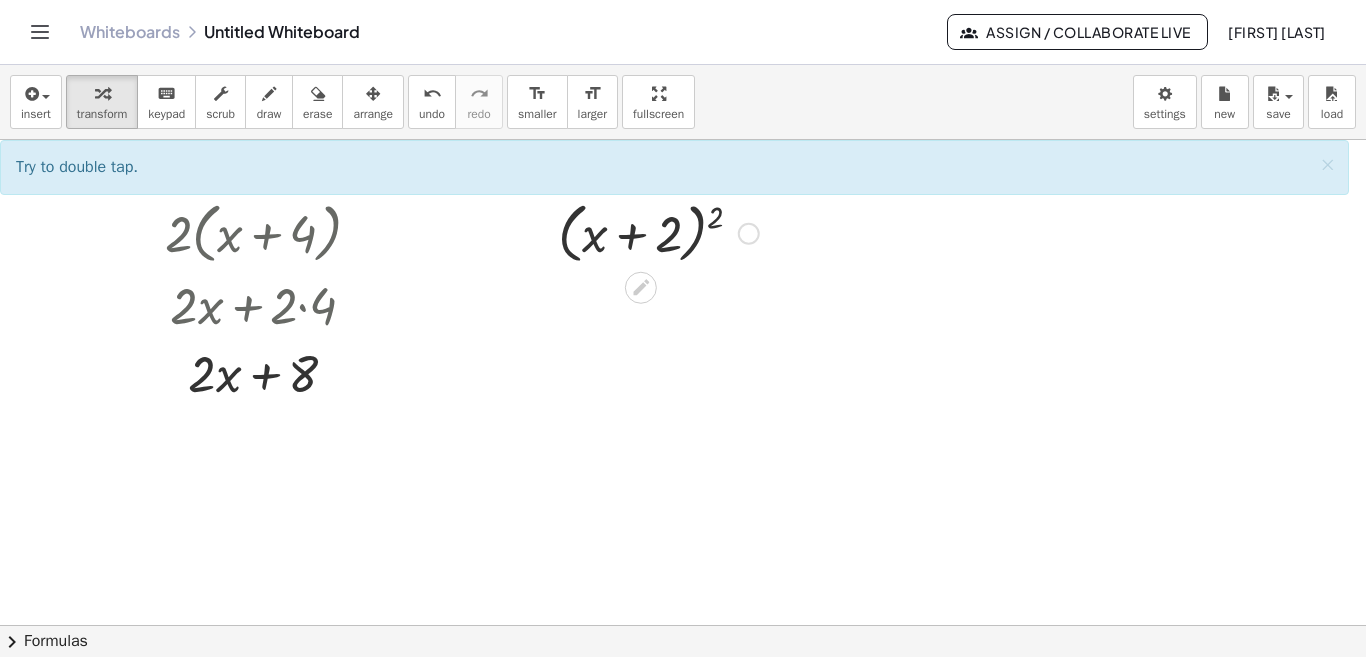click at bounding box center [658, 232] 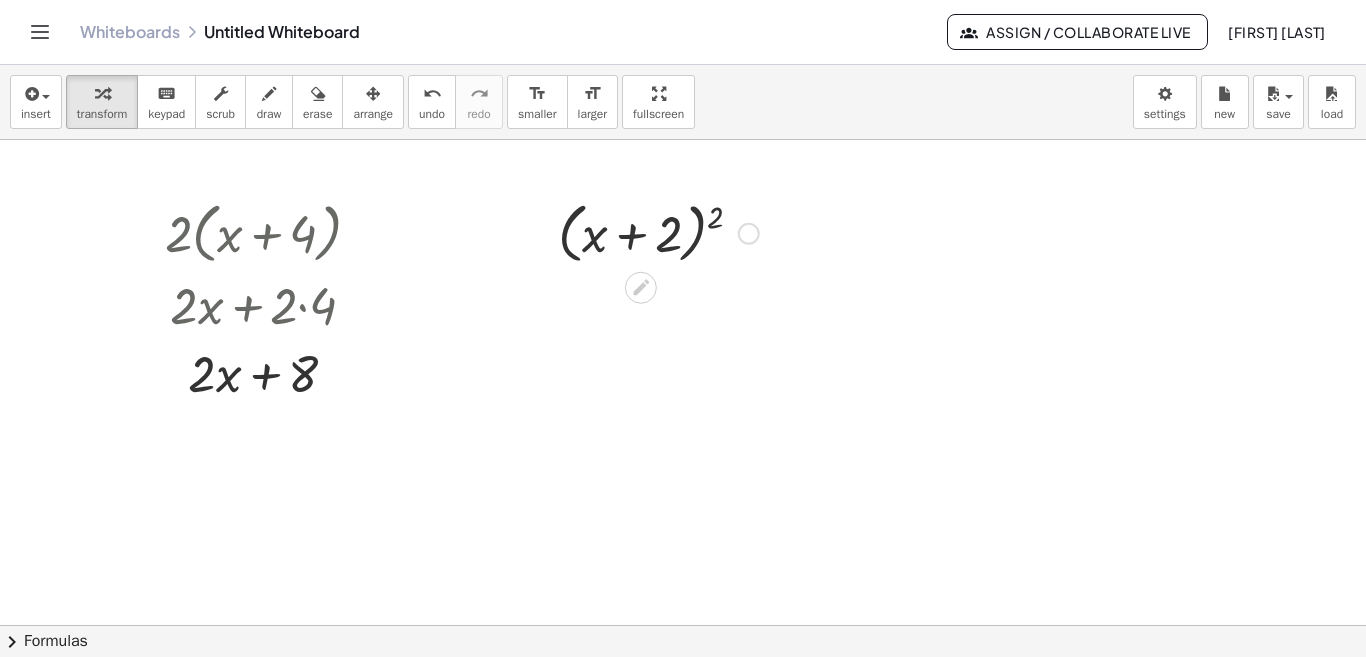 click at bounding box center [658, 232] 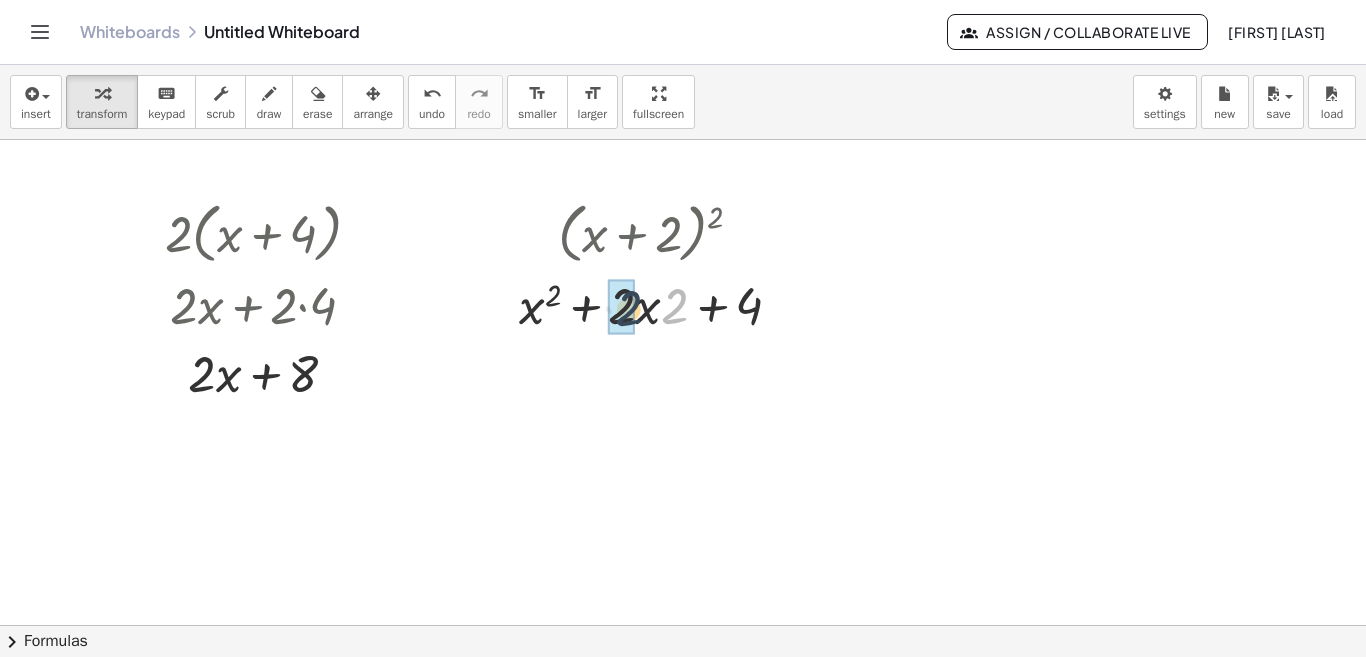 drag, startPoint x: 672, startPoint y: 319, endPoint x: 625, endPoint y: 321, distance: 47.042534 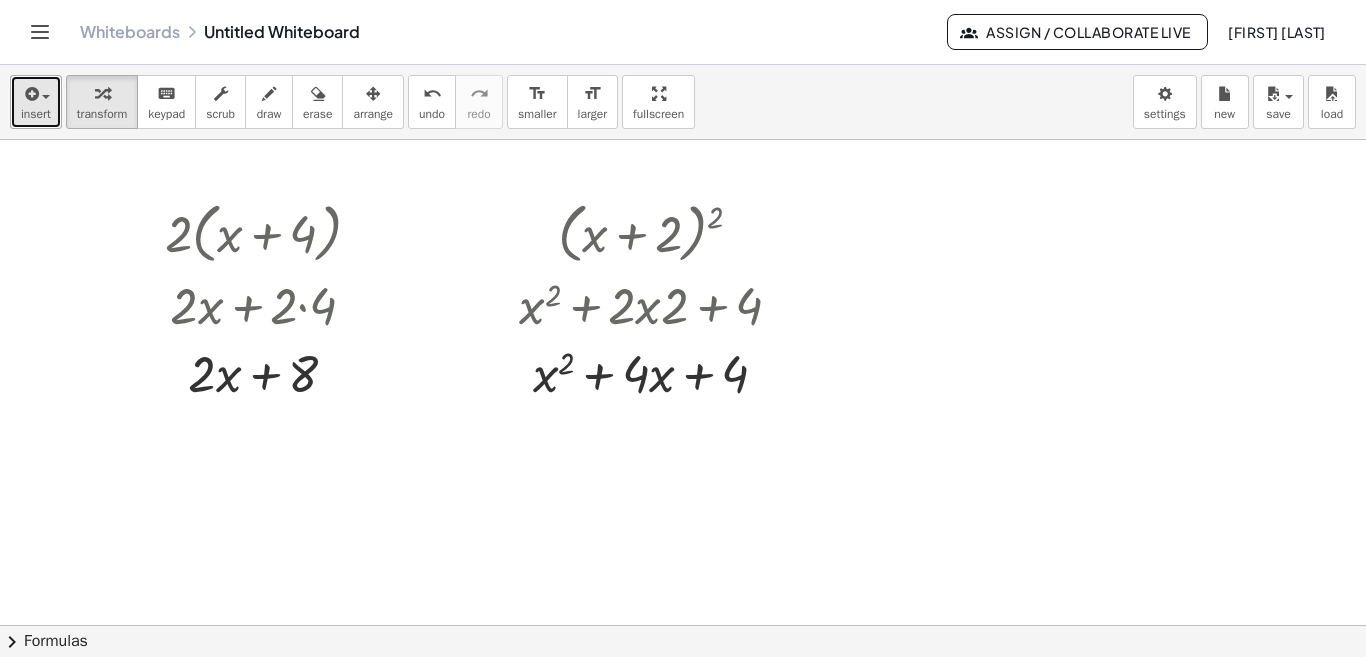 click at bounding box center (41, 96) 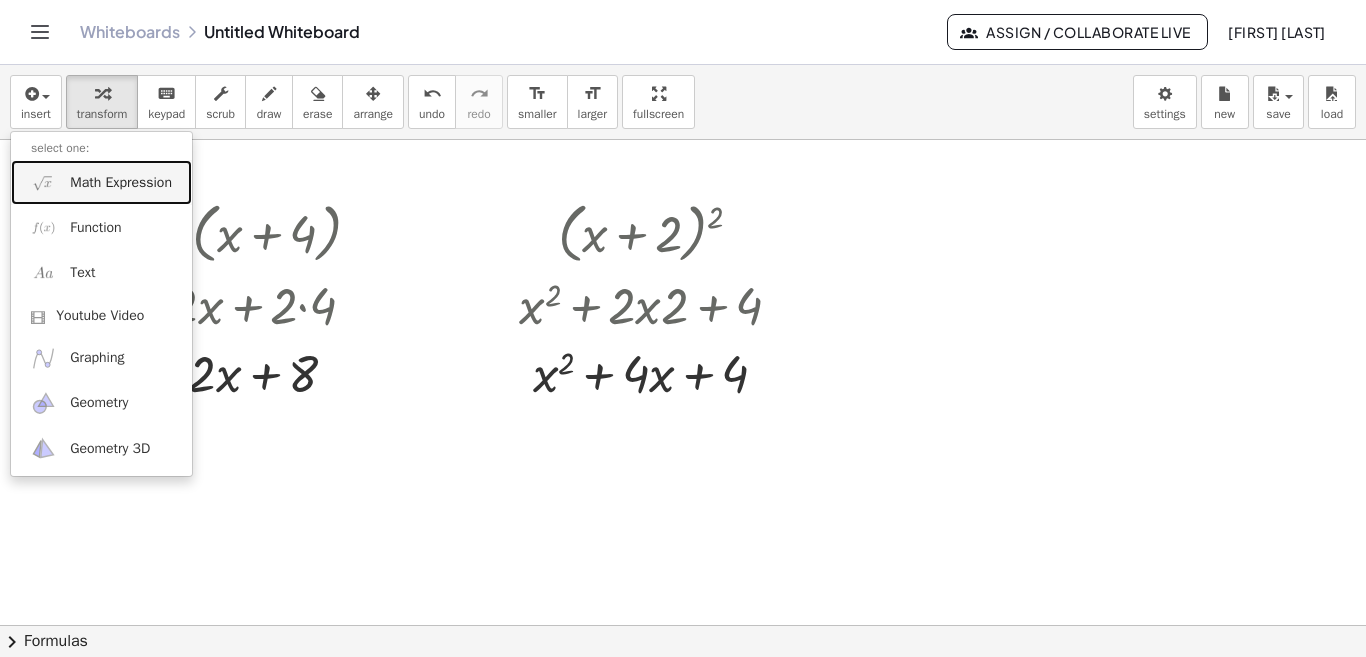 click on "Math Expression" at bounding box center [121, 183] 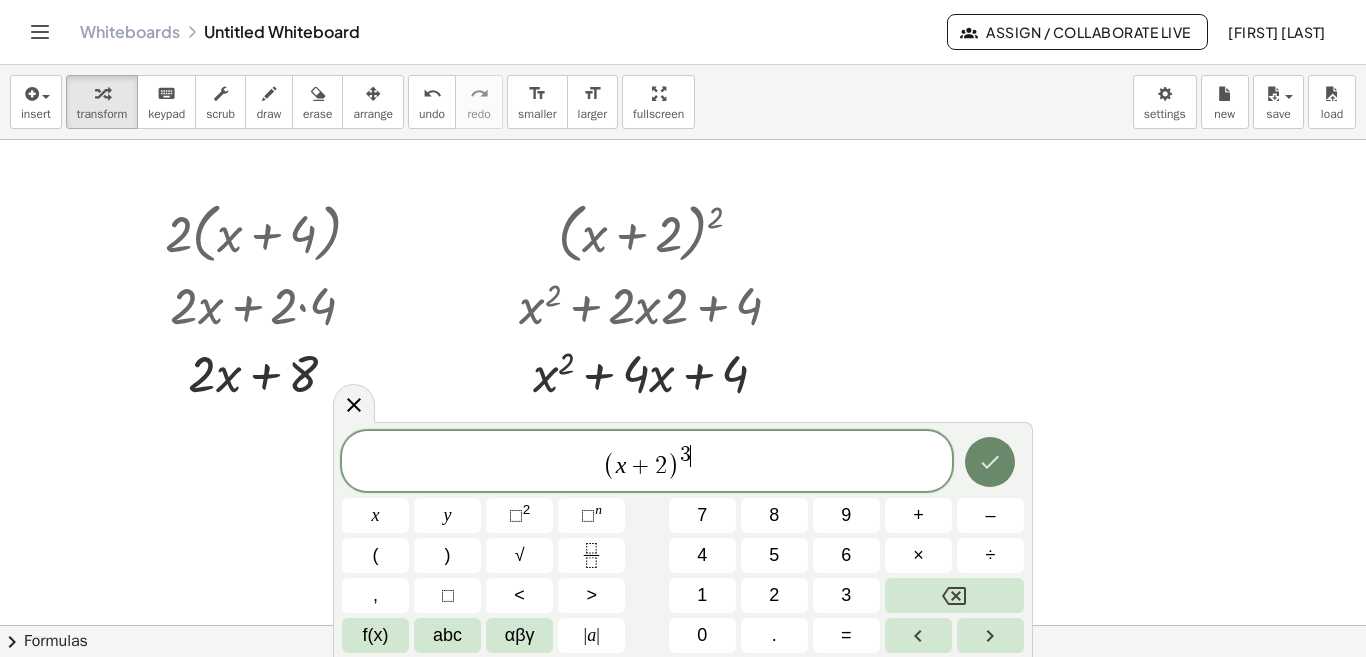 click at bounding box center [990, 462] 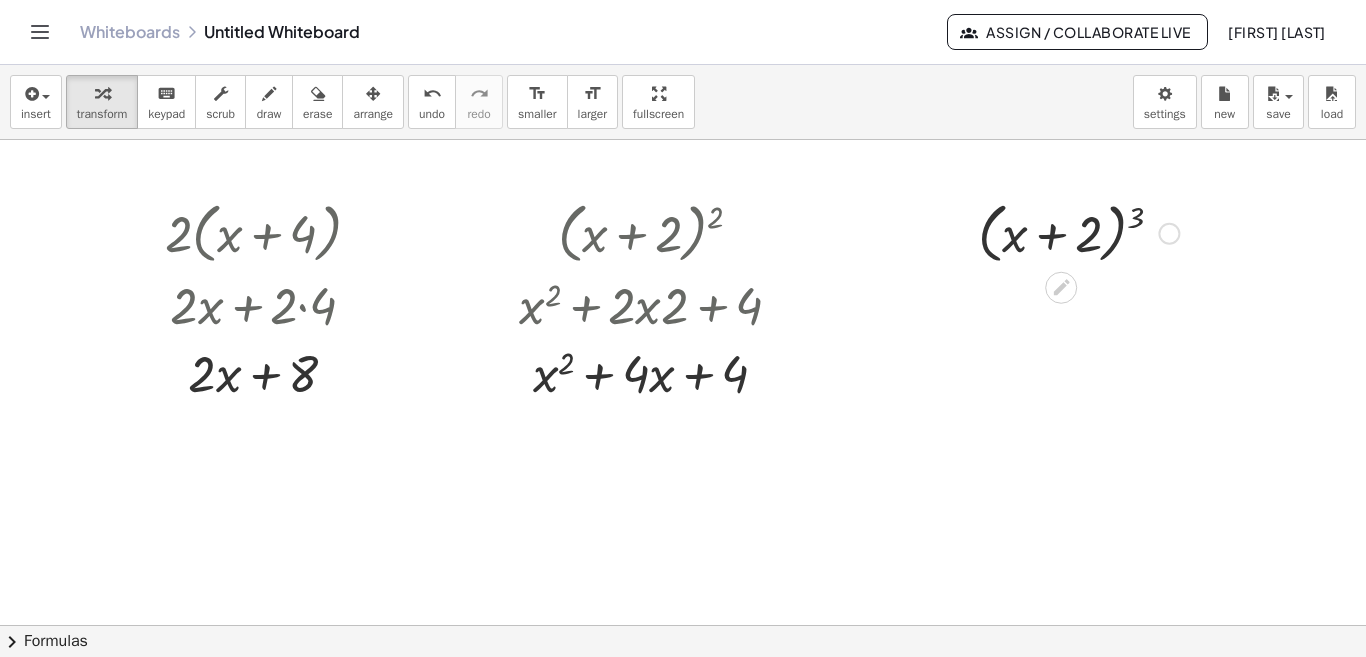 click at bounding box center (1078, 232) 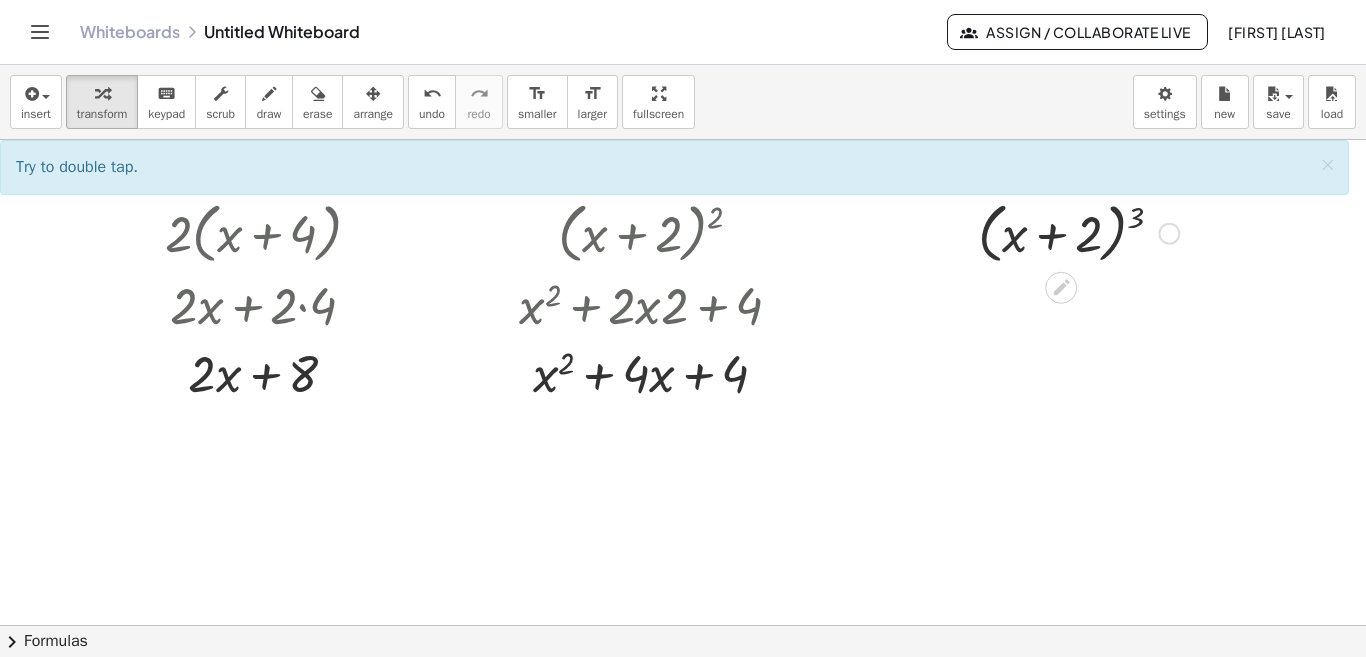 click at bounding box center (1078, 232) 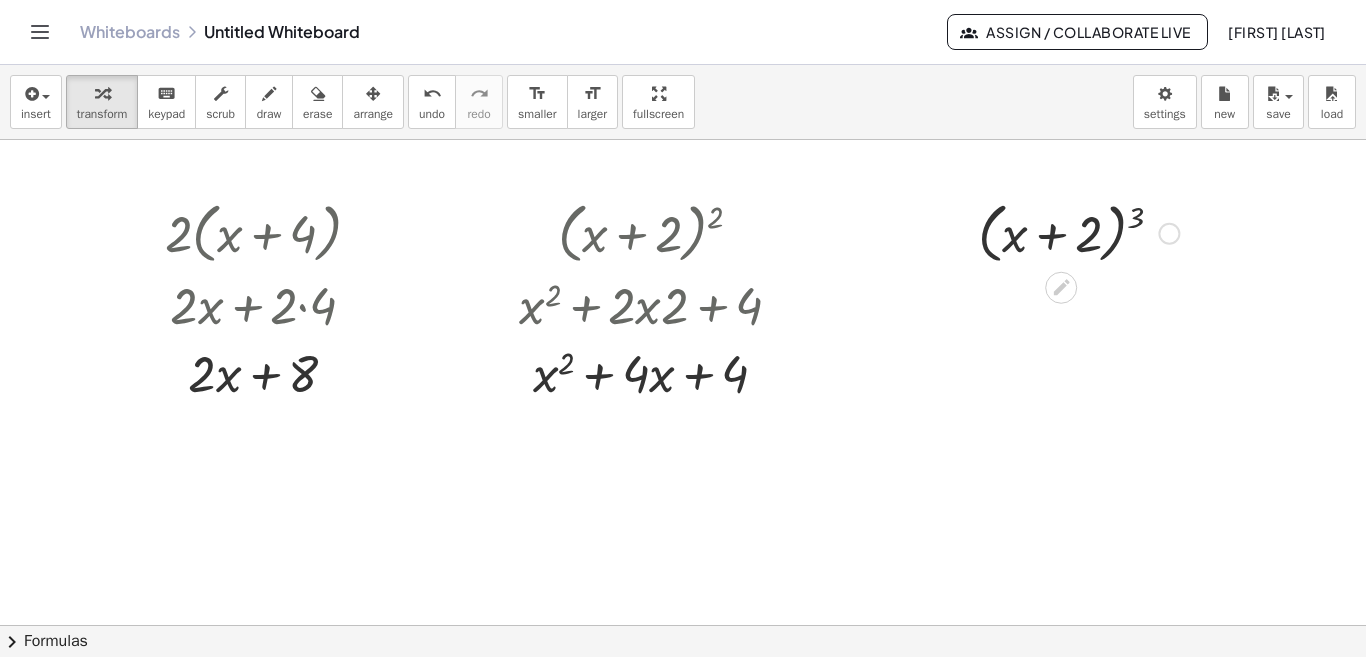 click at bounding box center (1078, 232) 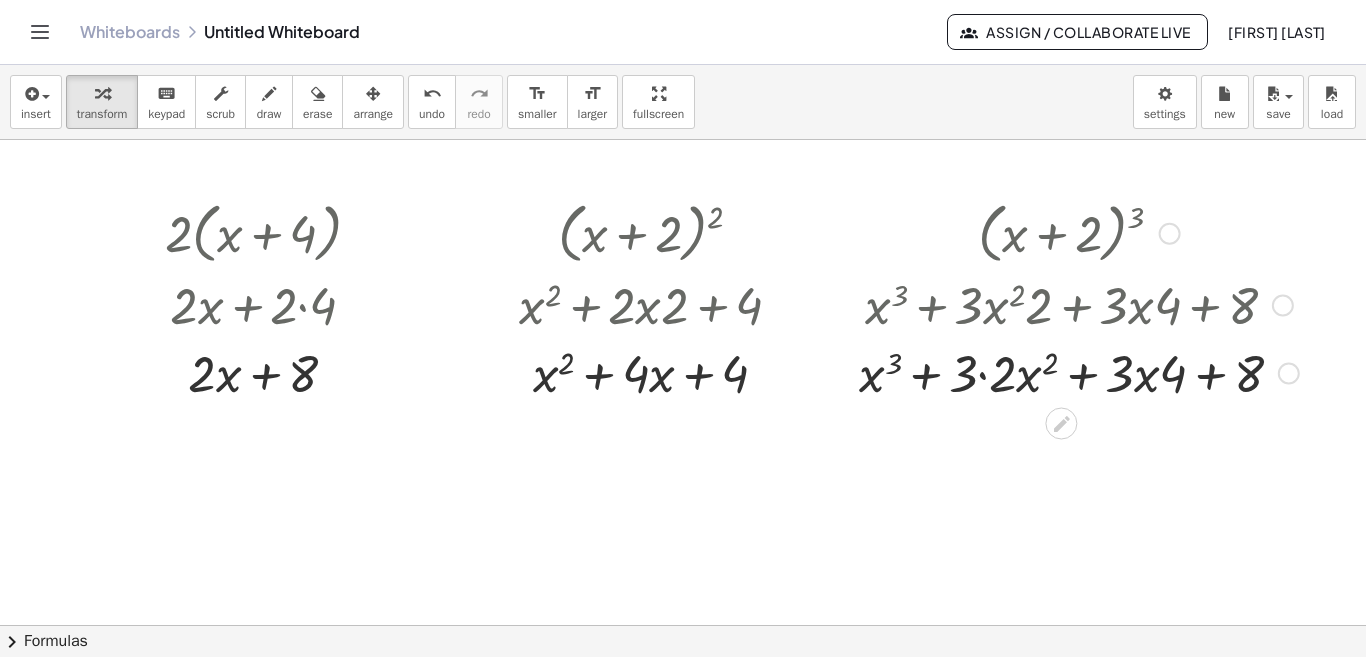 click at bounding box center [1079, 372] 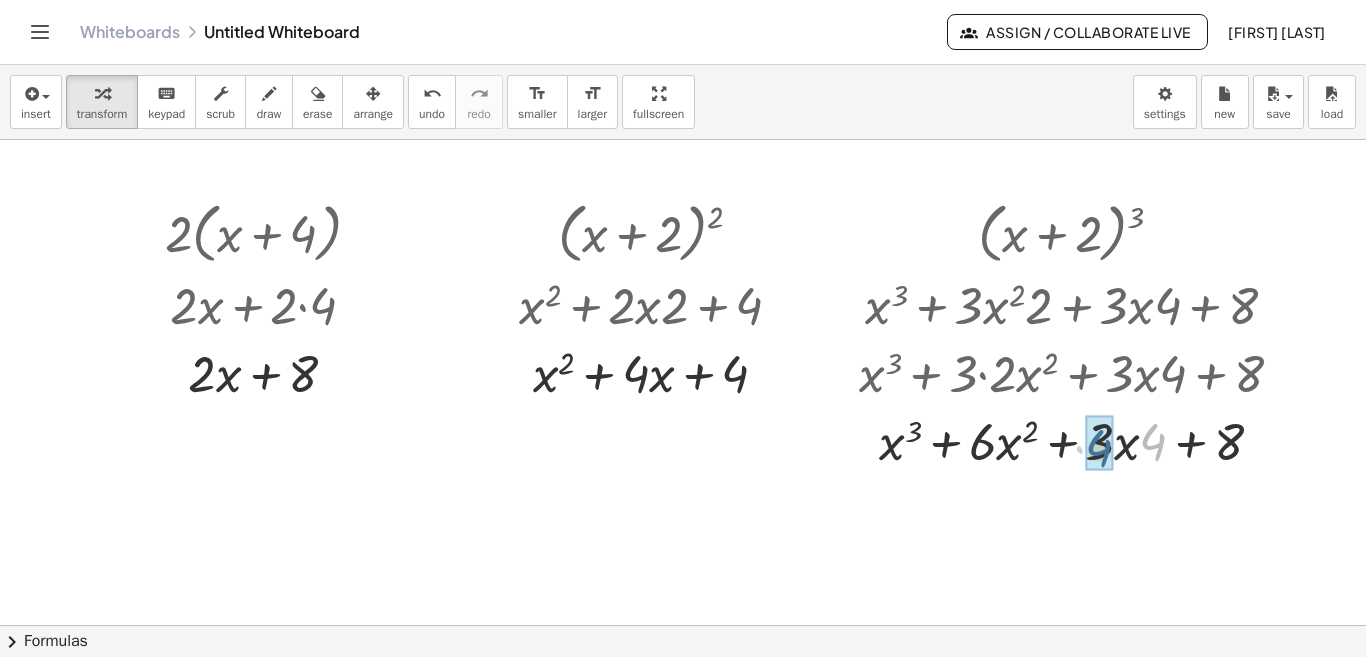 drag, startPoint x: 1155, startPoint y: 441, endPoint x: 1100, endPoint y: 448, distance: 55.443665 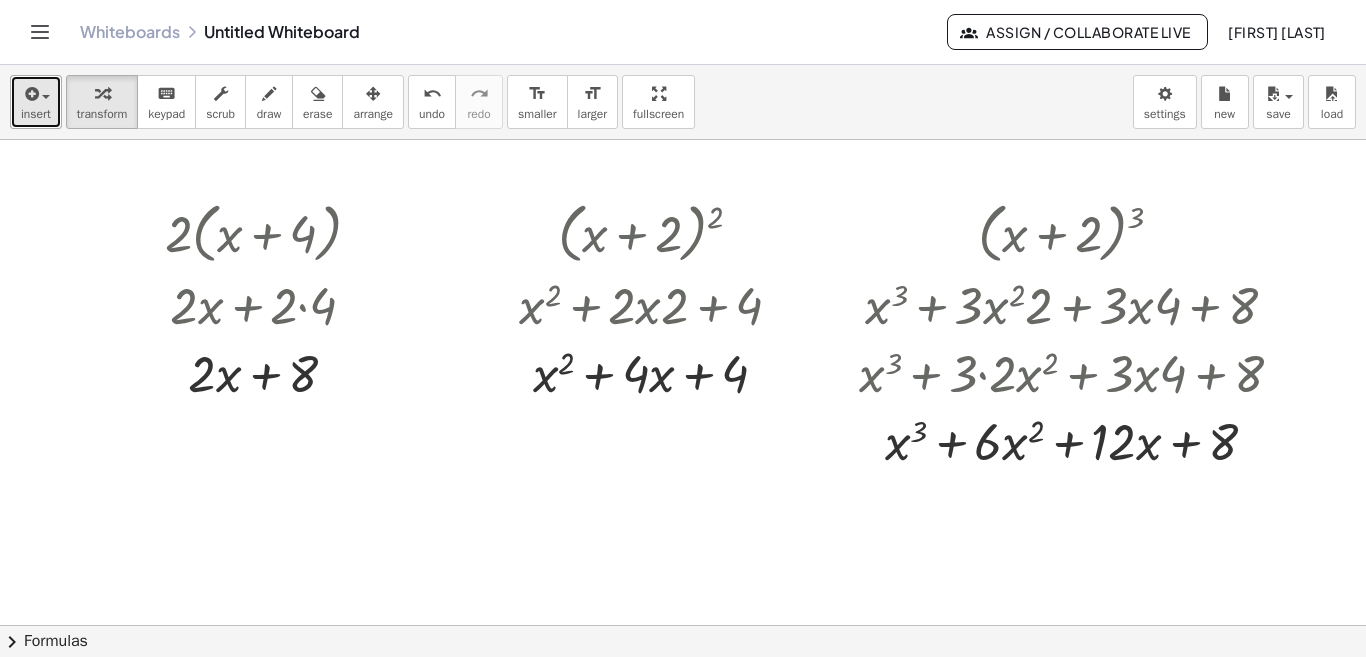 click at bounding box center (30, 94) 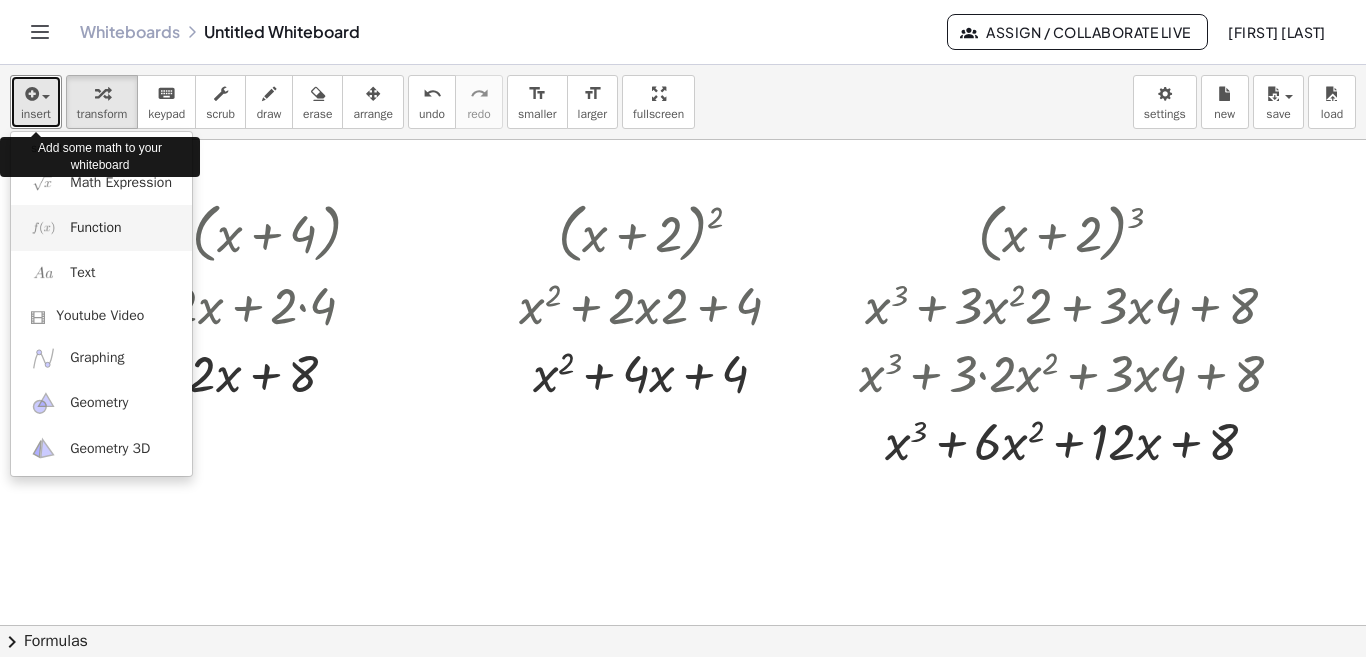 type 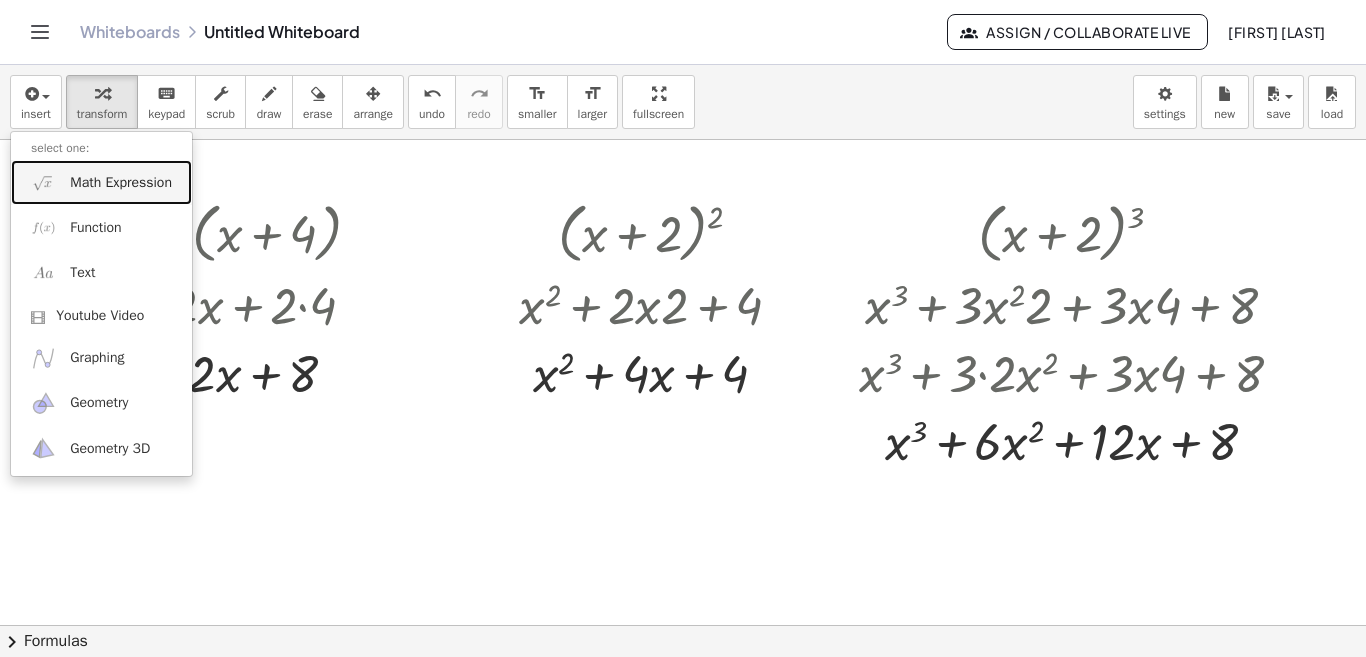 click on "Math Expression" at bounding box center (121, 183) 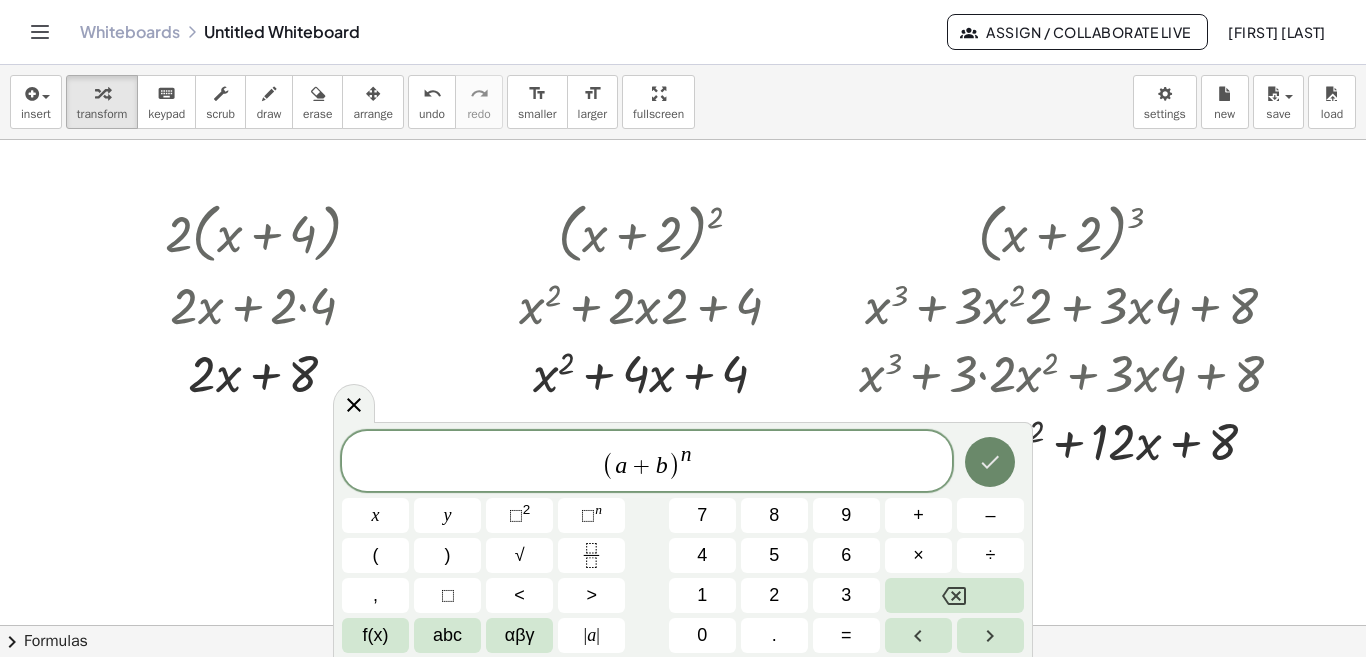 click 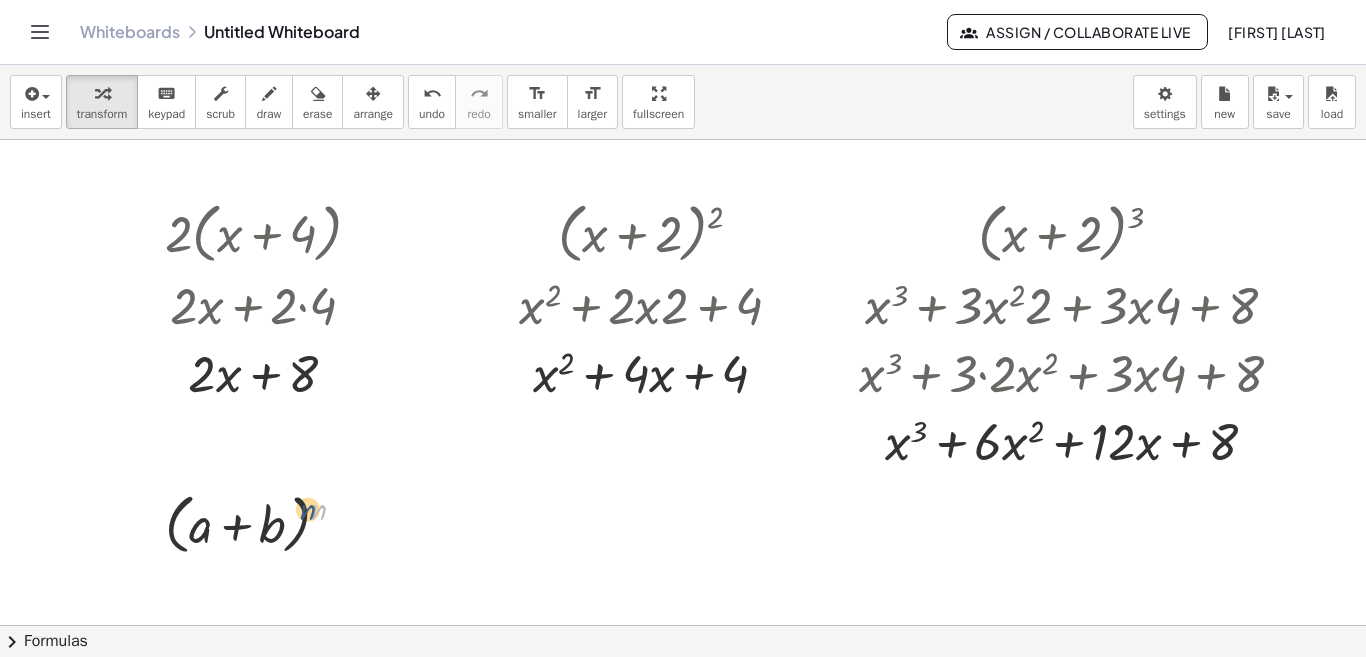 drag, startPoint x: 323, startPoint y: 511, endPoint x: 311, endPoint y: 512, distance: 12.0415945 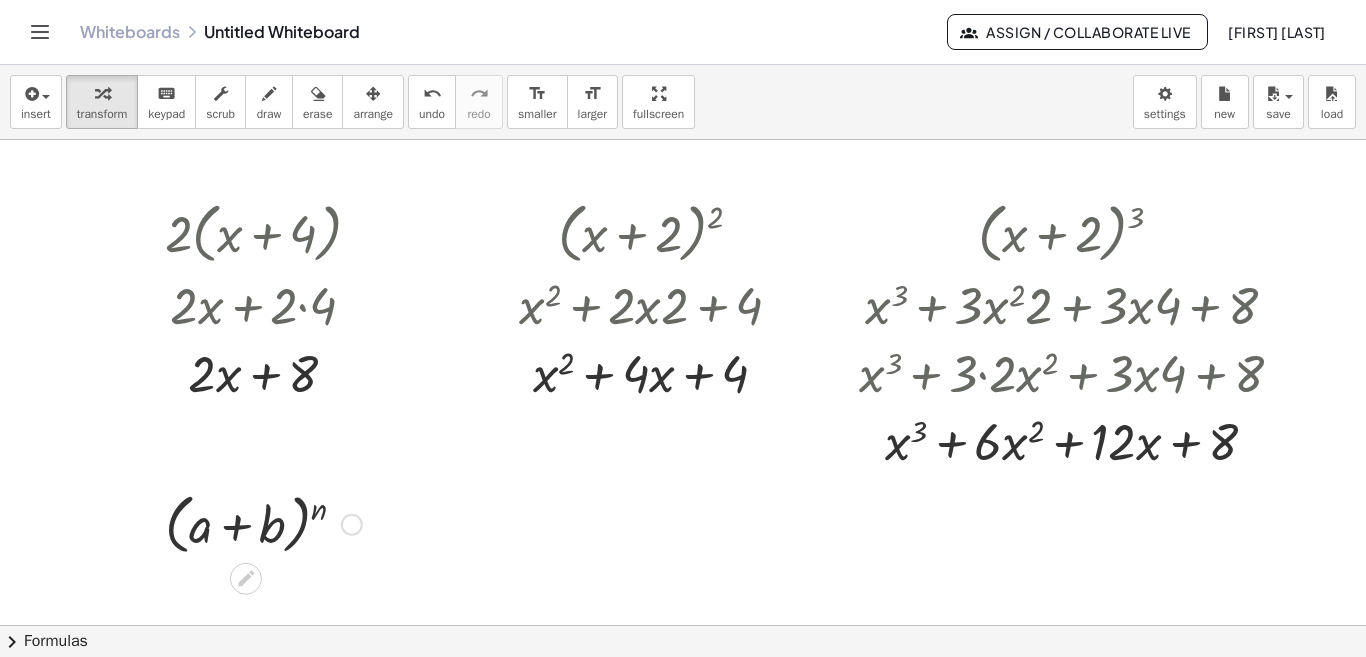 click at bounding box center (263, 523) 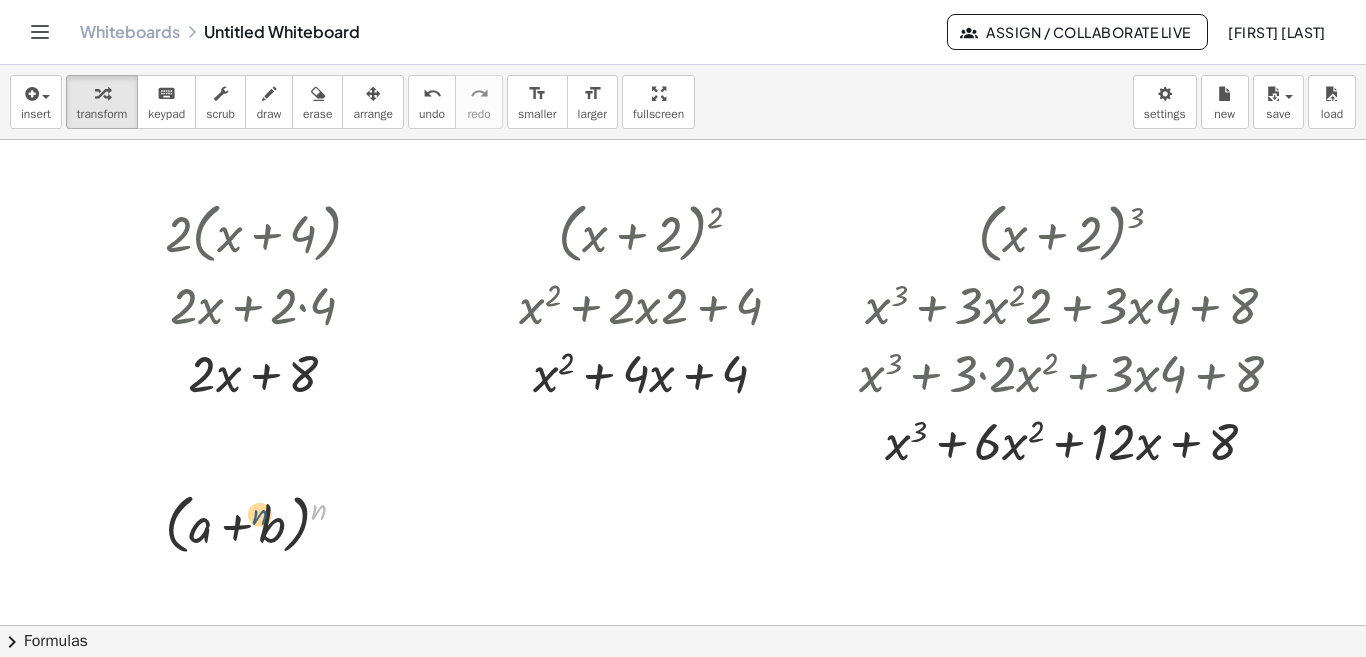 drag, startPoint x: 317, startPoint y: 513, endPoint x: 256, endPoint y: 519, distance: 61.294373 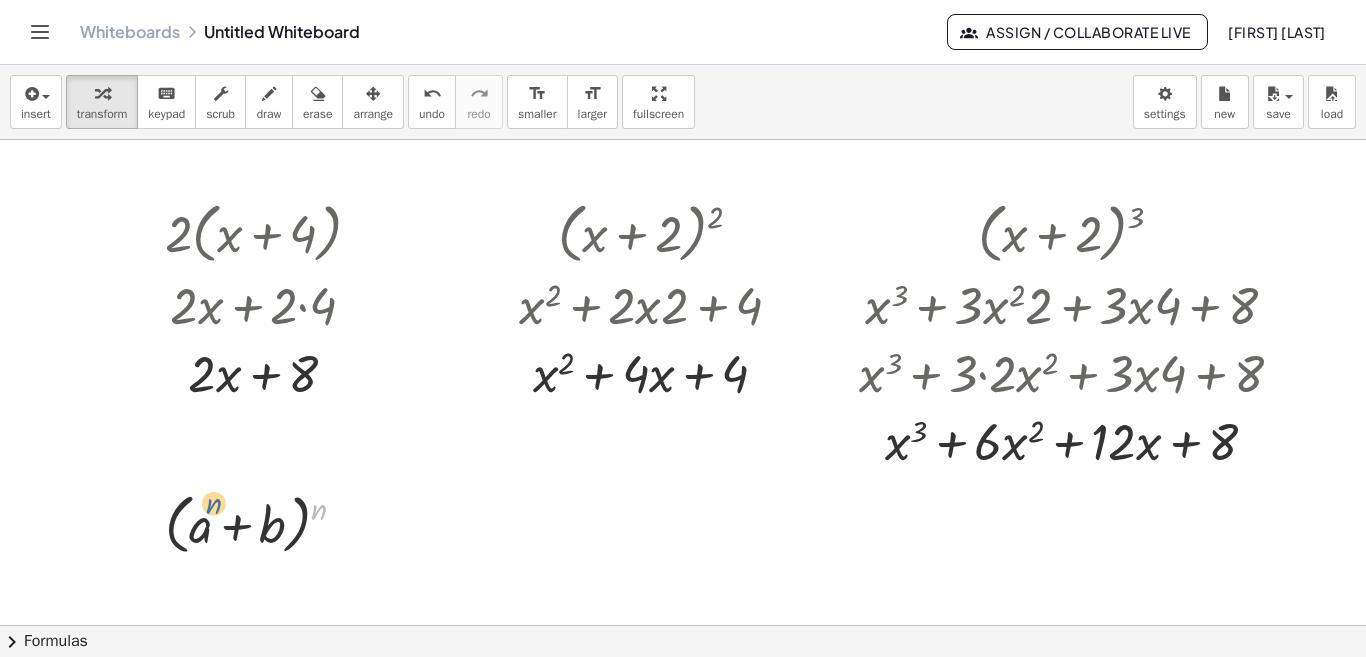 drag, startPoint x: 318, startPoint y: 513, endPoint x: 211, endPoint y: 508, distance: 107.11676 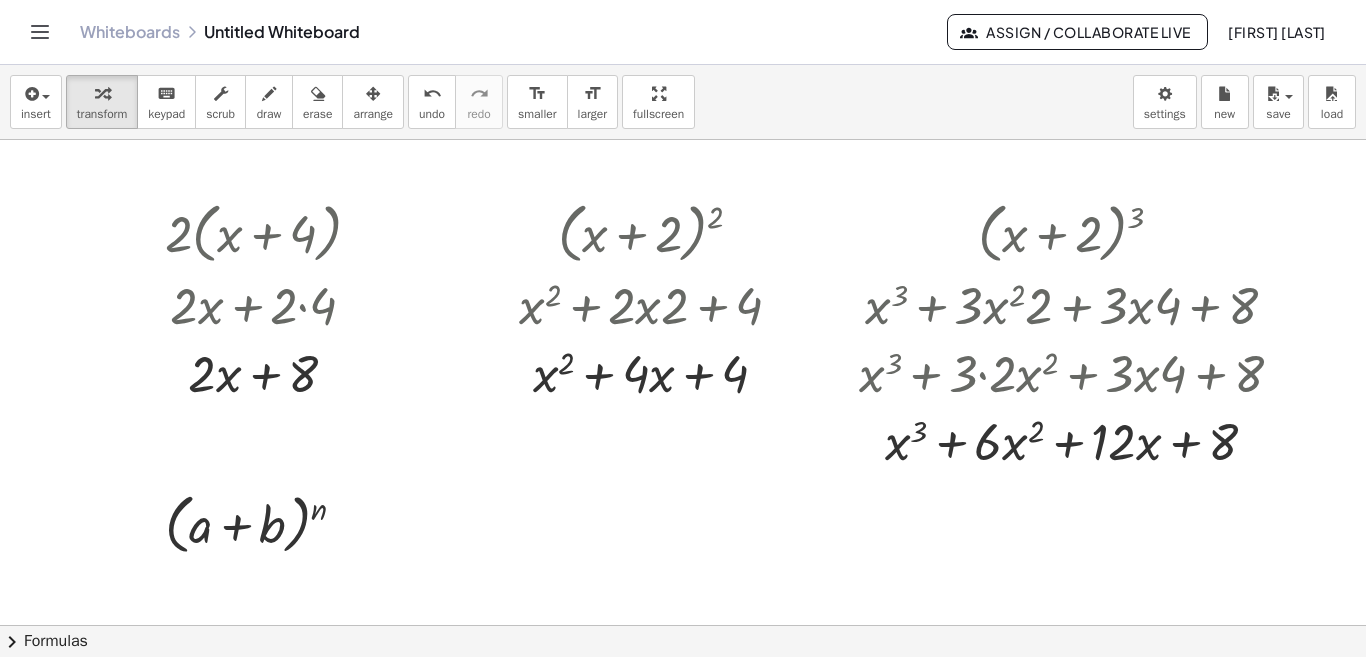 click on "chevron_right" at bounding box center (12, 642) 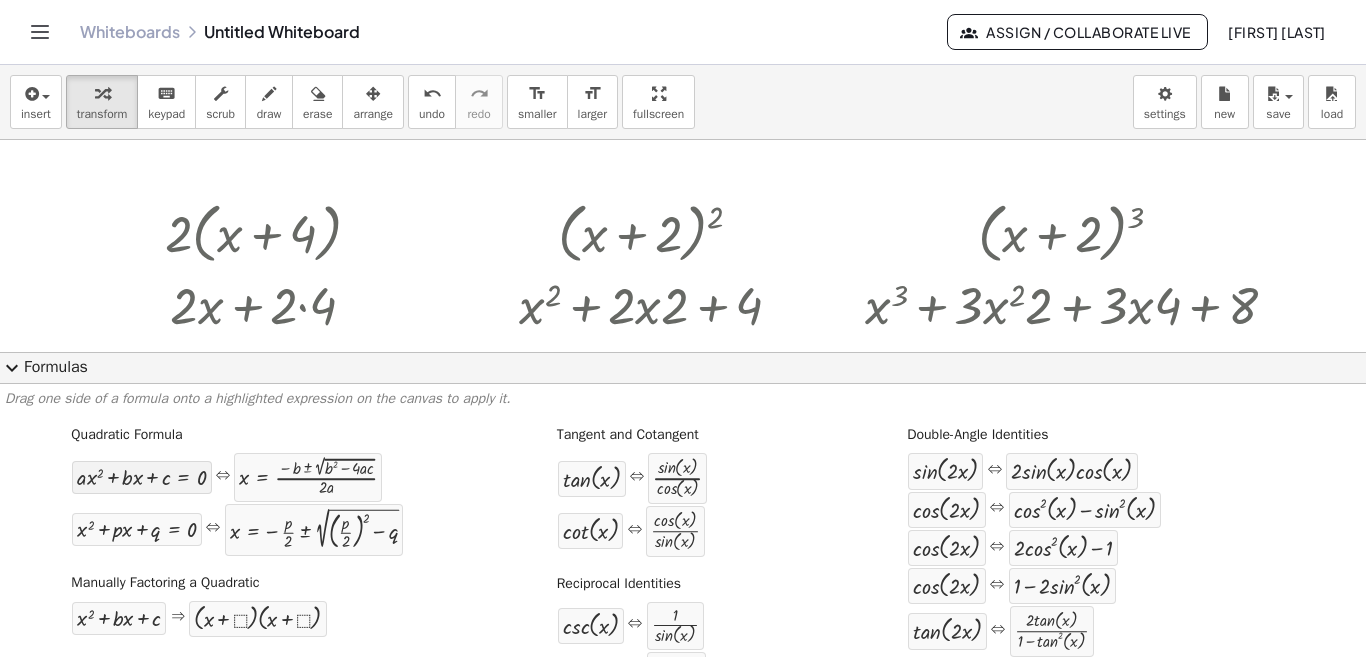 click at bounding box center (141, 477) 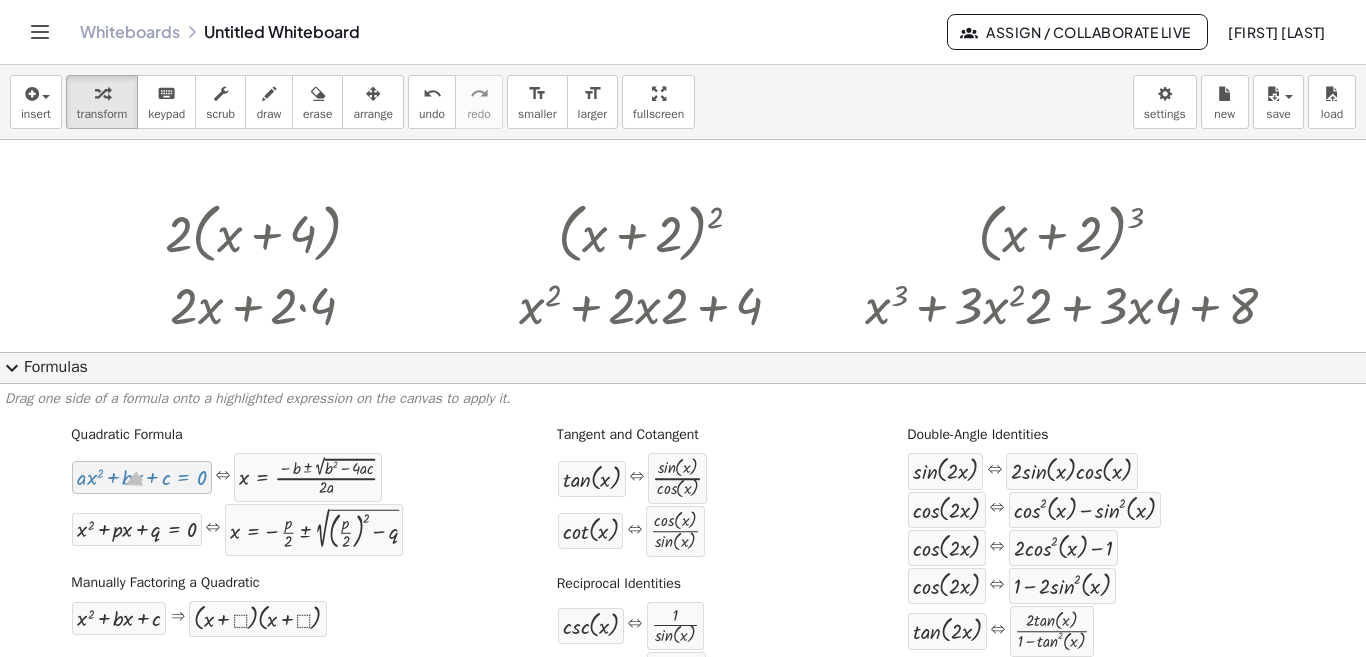 drag, startPoint x: 183, startPoint y: 477, endPoint x: 122, endPoint y: 485, distance: 61.522354 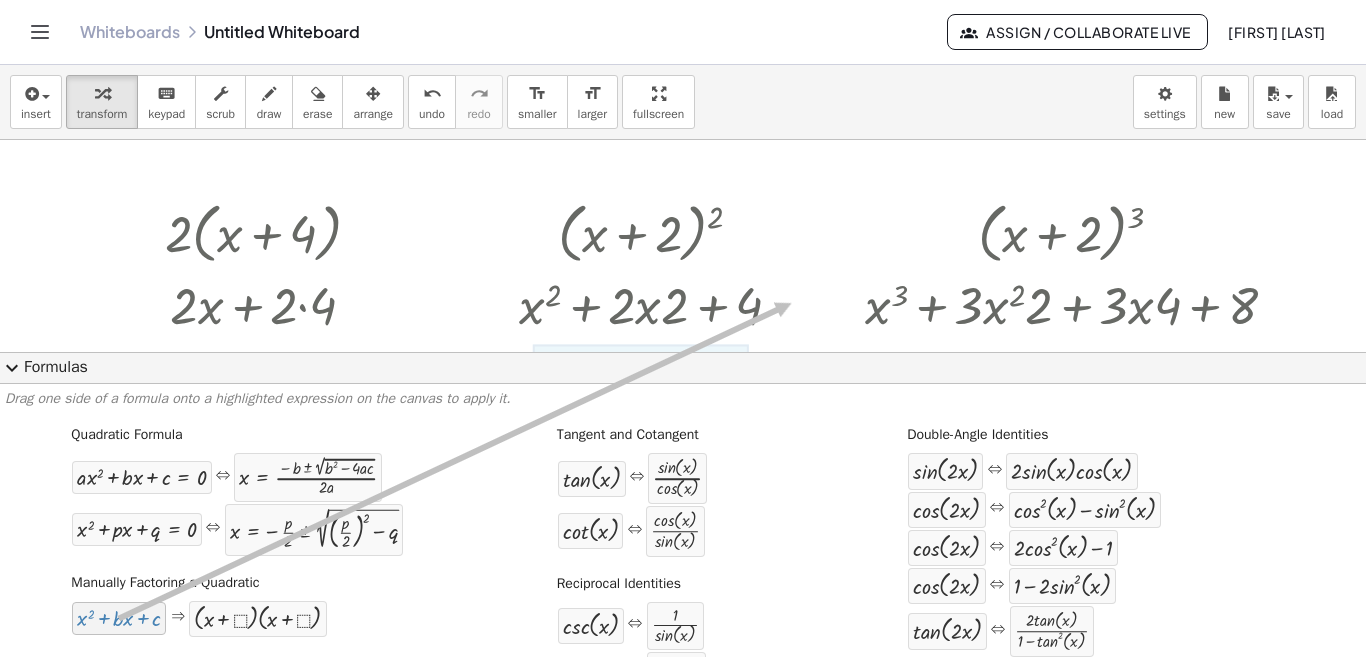 drag, startPoint x: 120, startPoint y: 627, endPoint x: 789, endPoint y: 303, distance: 743.3283 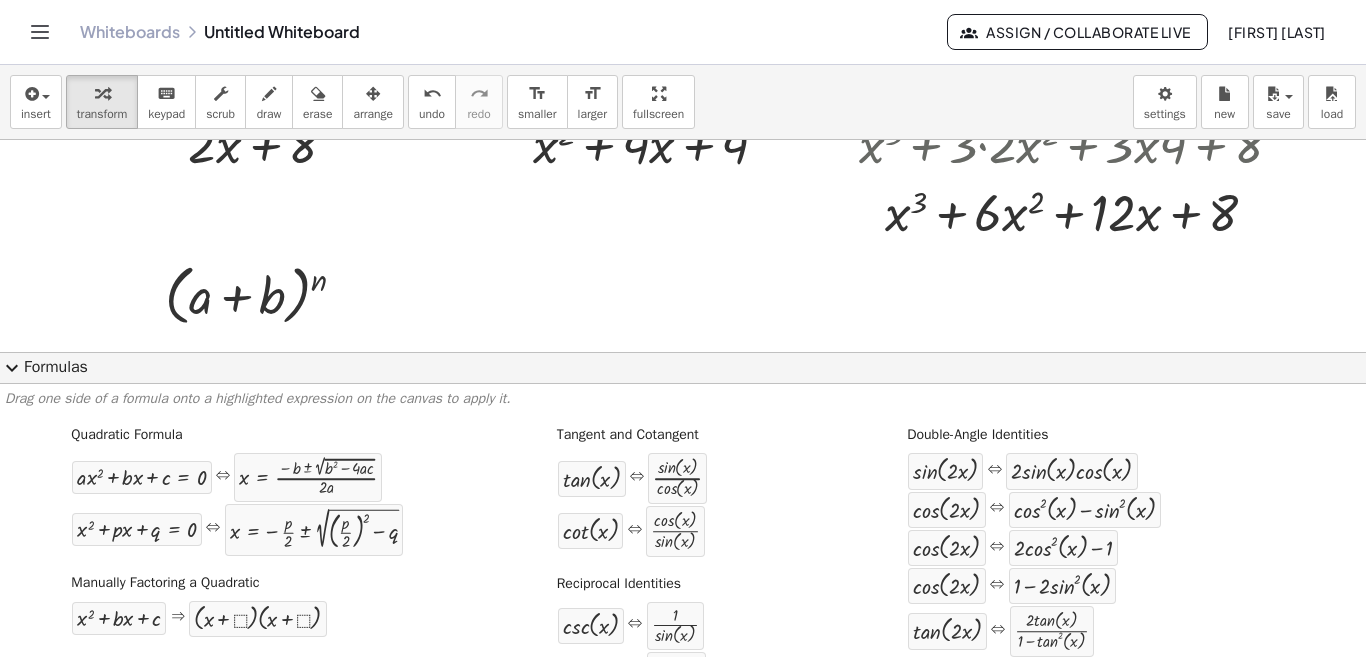 scroll, scrollTop: 284, scrollLeft: 0, axis: vertical 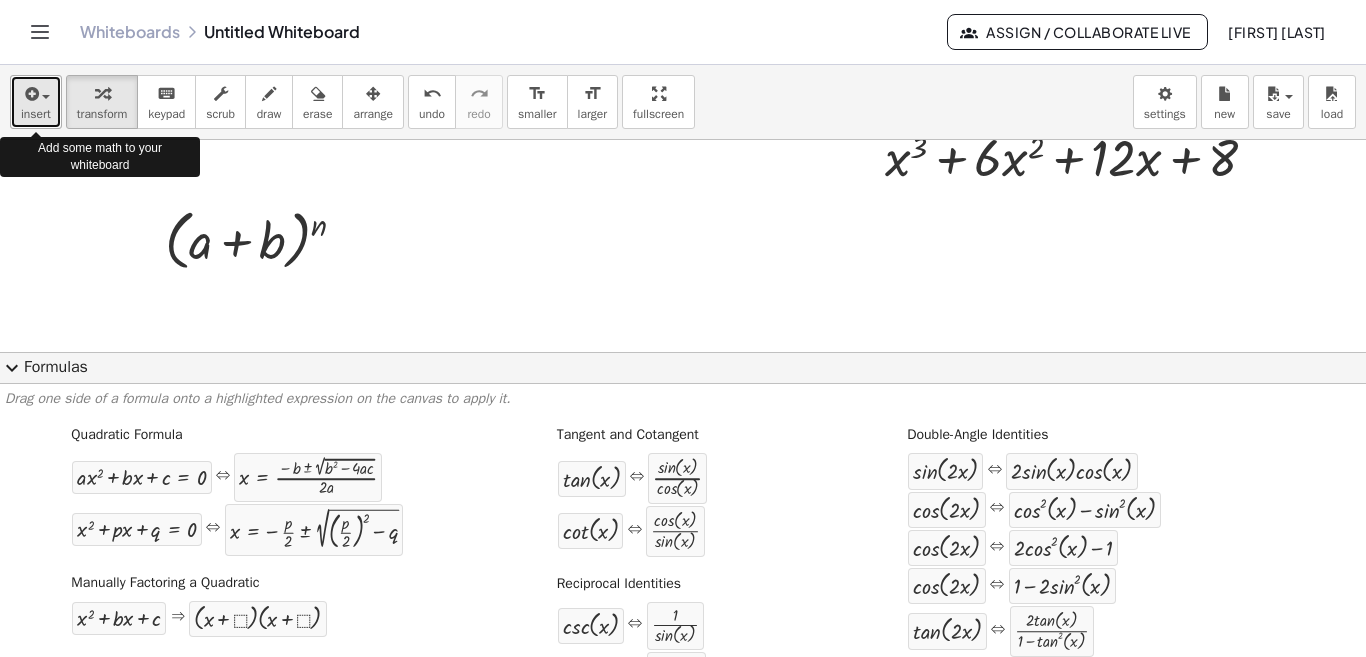click on "insert" at bounding box center [36, 102] 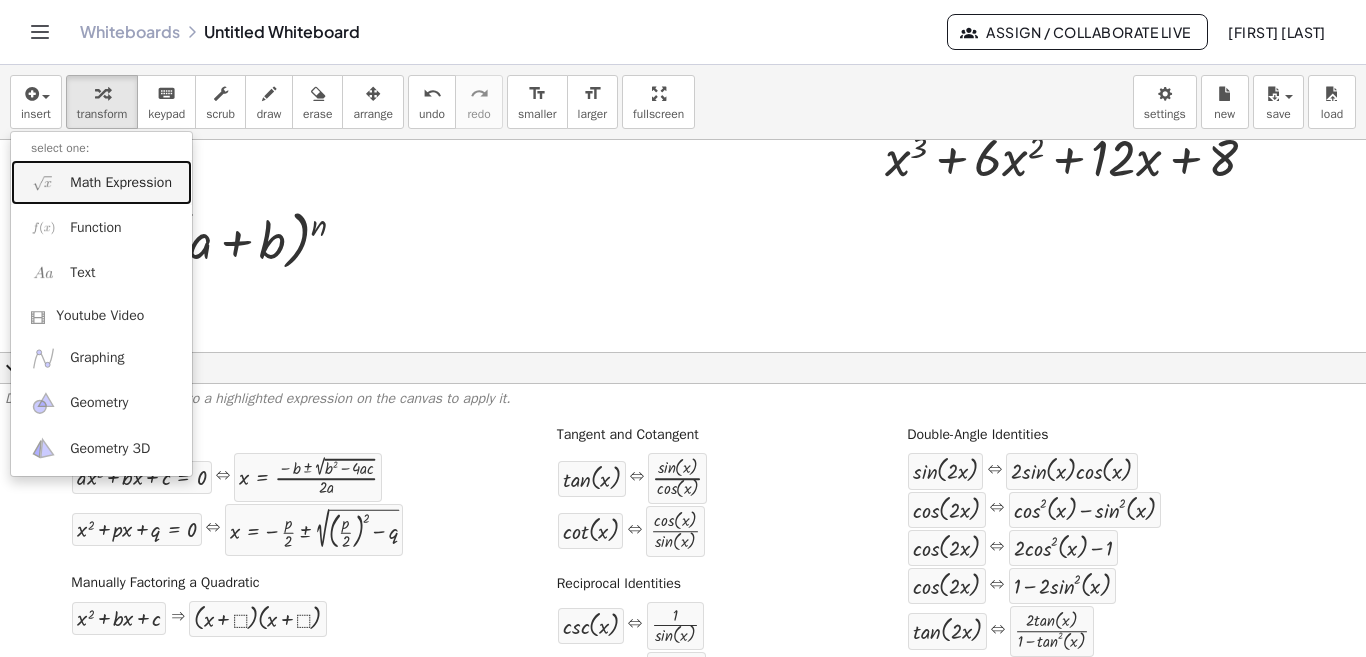 click on "Math Expression" at bounding box center [121, 183] 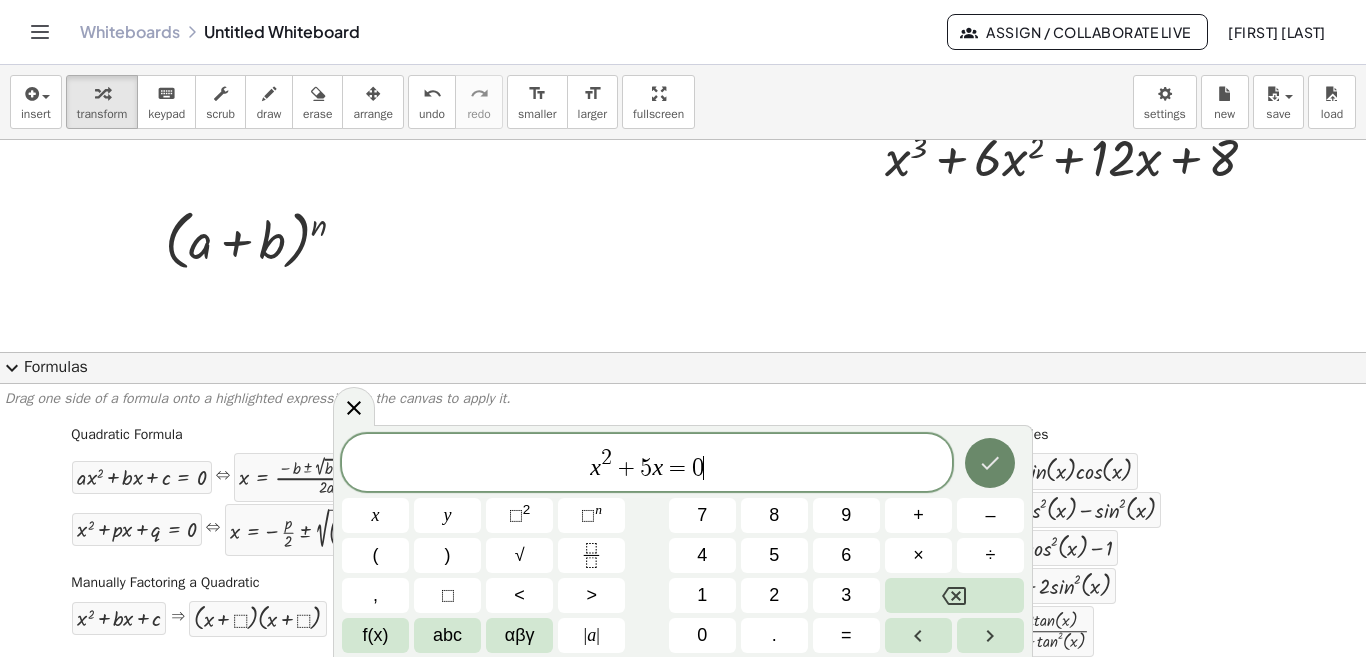 click 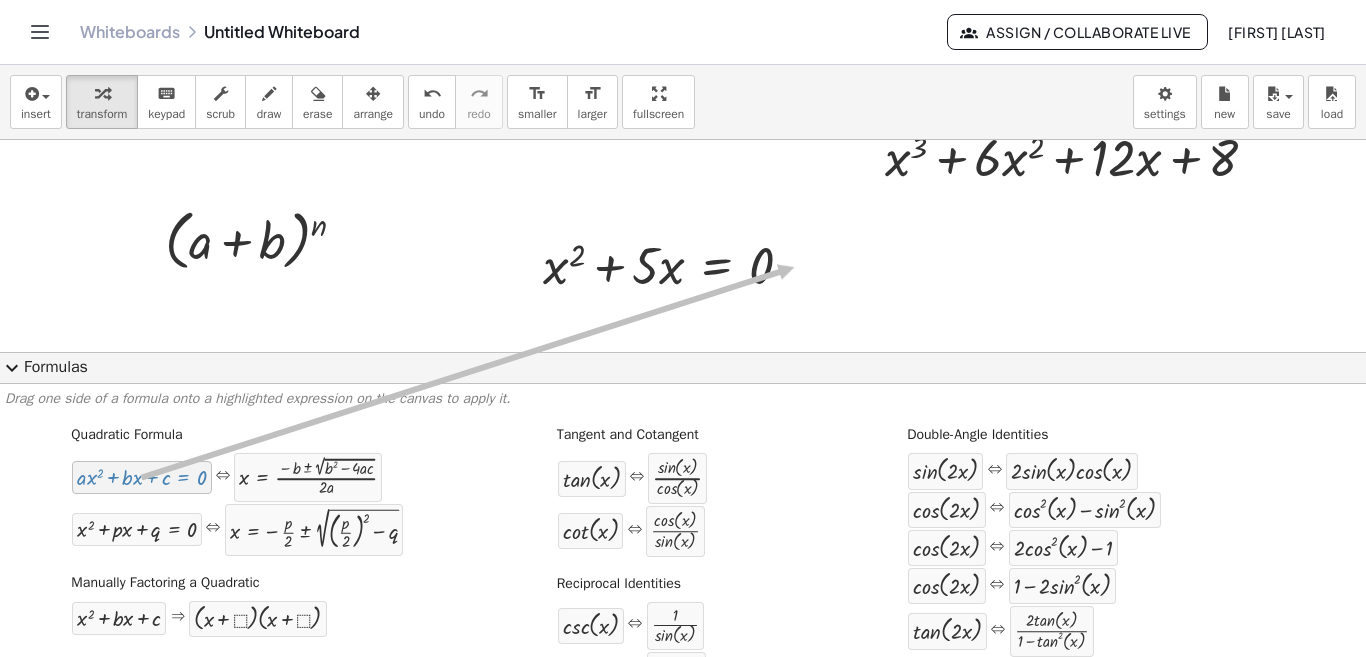 drag, startPoint x: 179, startPoint y: 481, endPoint x: 792, endPoint y: 267, distance: 649.2804 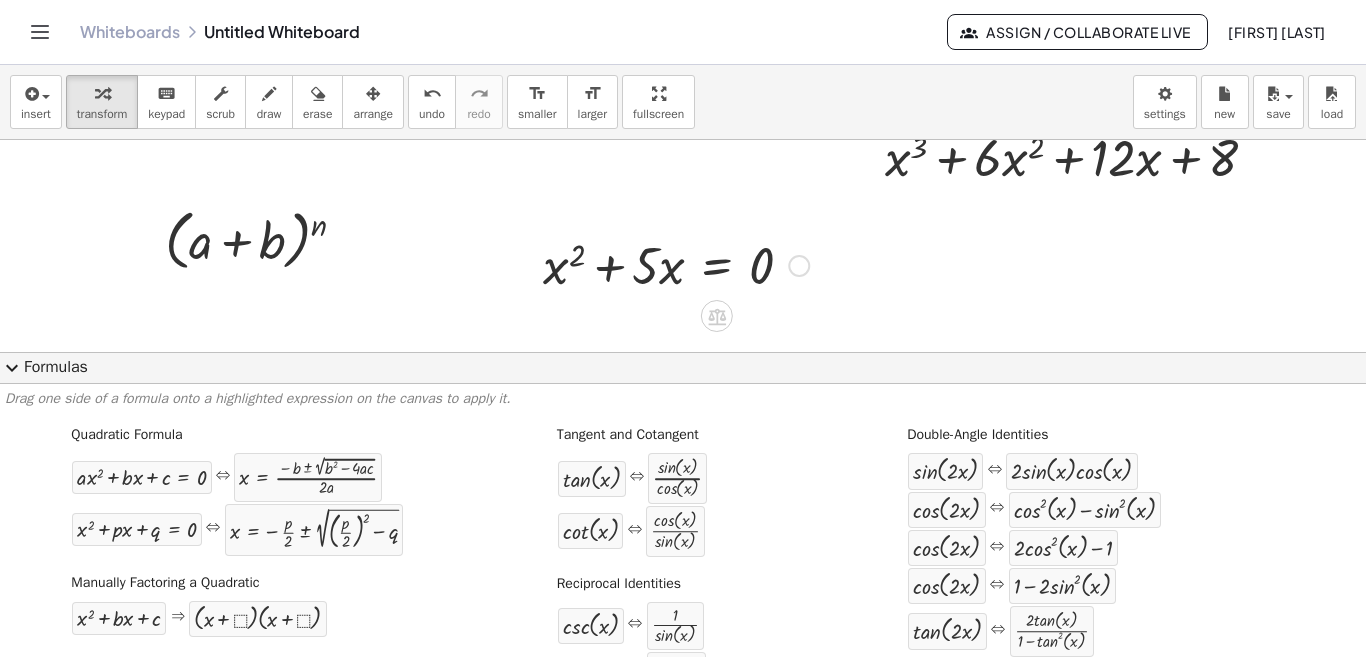 click at bounding box center (799, 266) 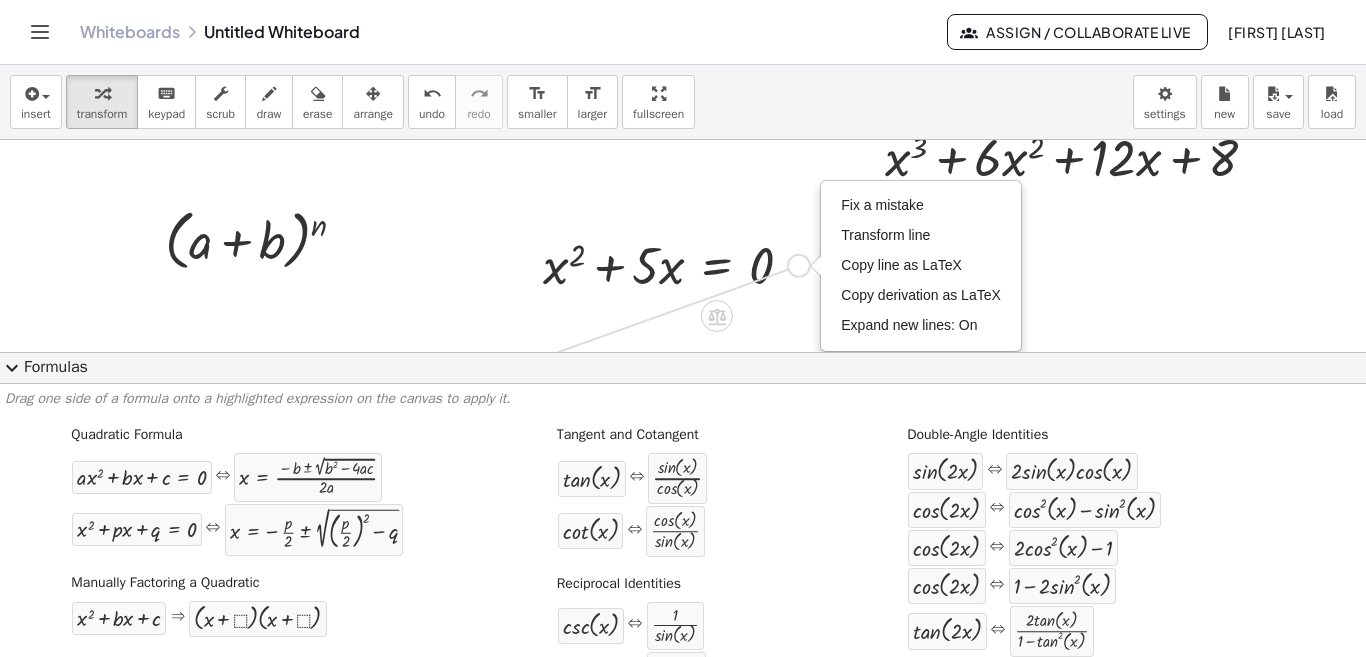 drag, startPoint x: 792, startPoint y: 267, endPoint x: 154, endPoint y: 496, distance: 677.8532 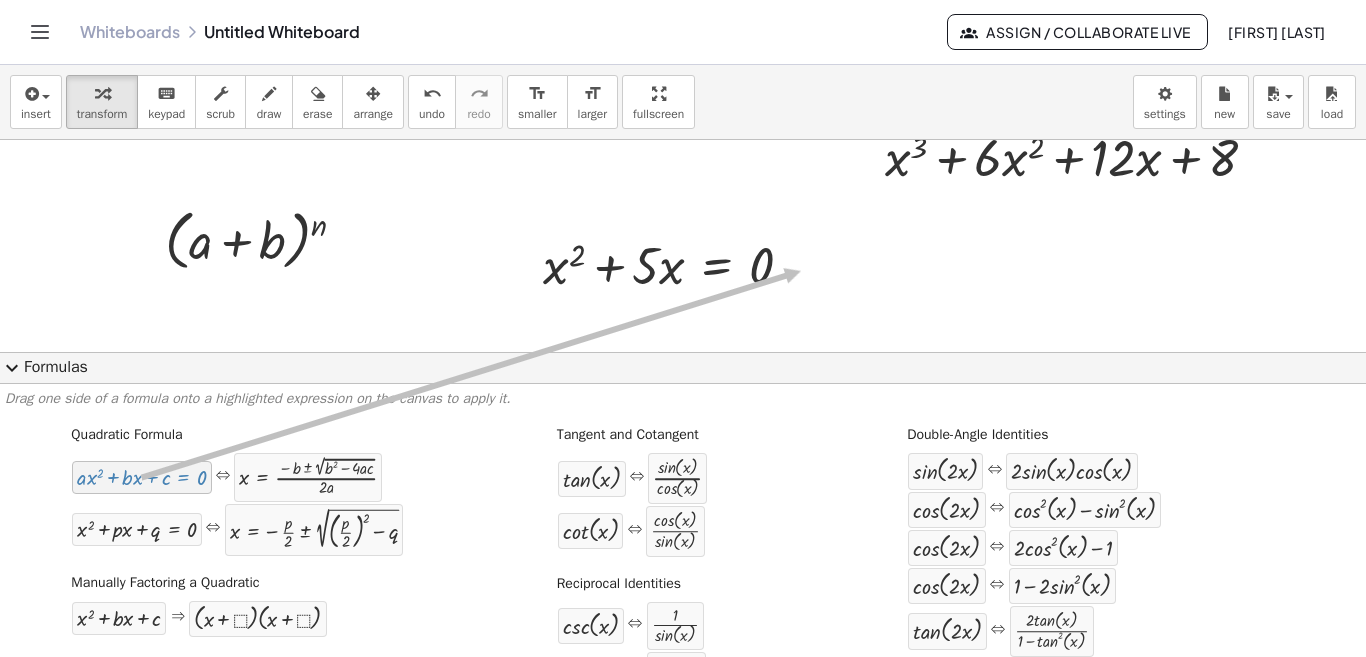drag, startPoint x: 596, startPoint y: 248, endPoint x: 798, endPoint y: 271, distance: 203.30519 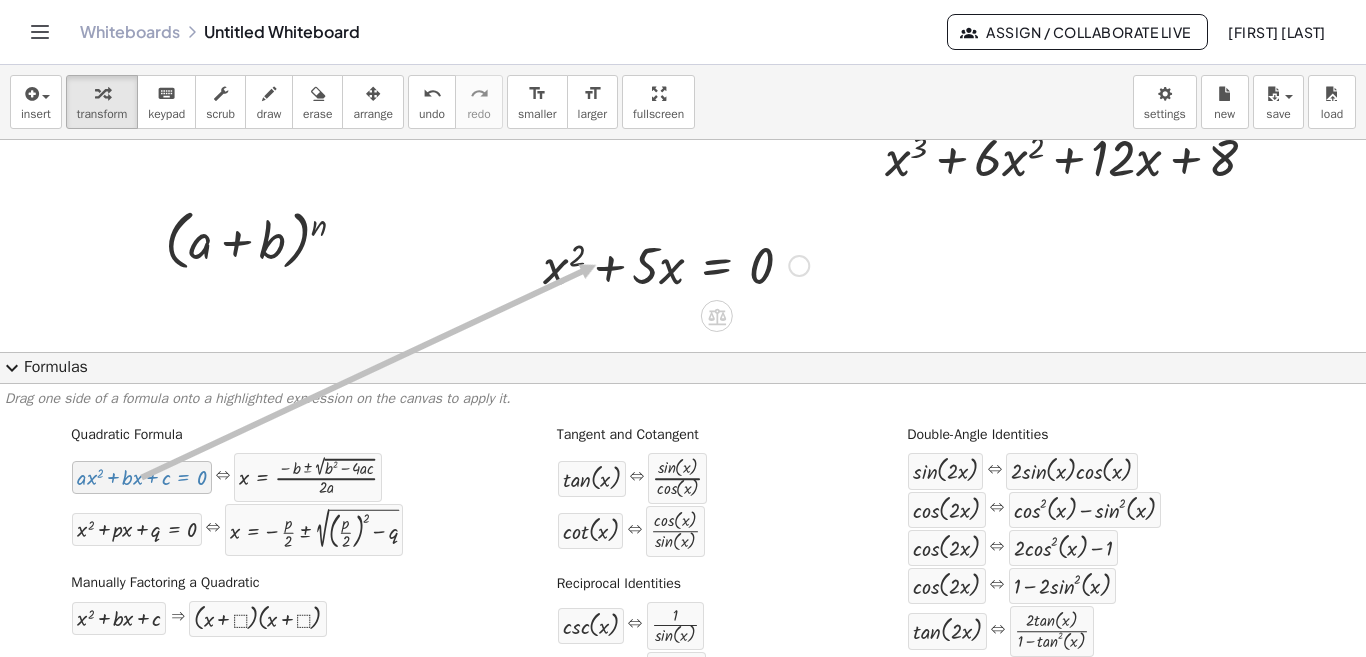 drag, startPoint x: 550, startPoint y: 270, endPoint x: 593, endPoint y: 265, distance: 43.289722 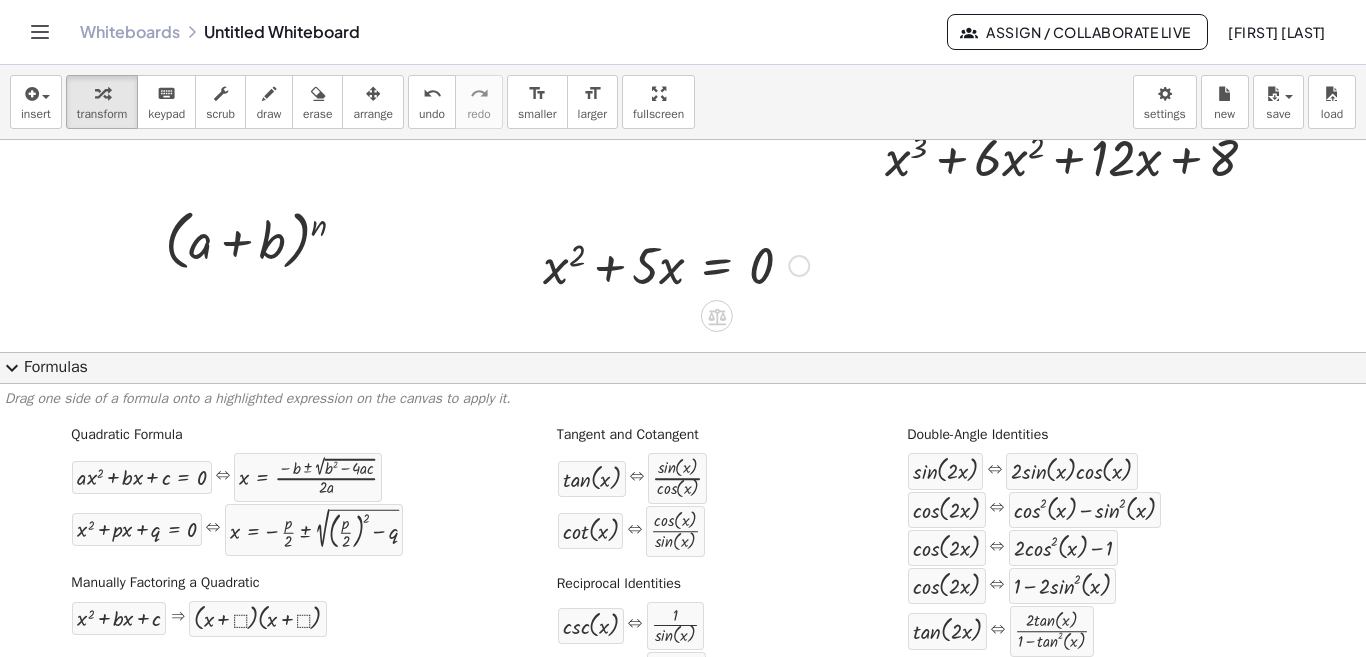 click at bounding box center (676, 264) 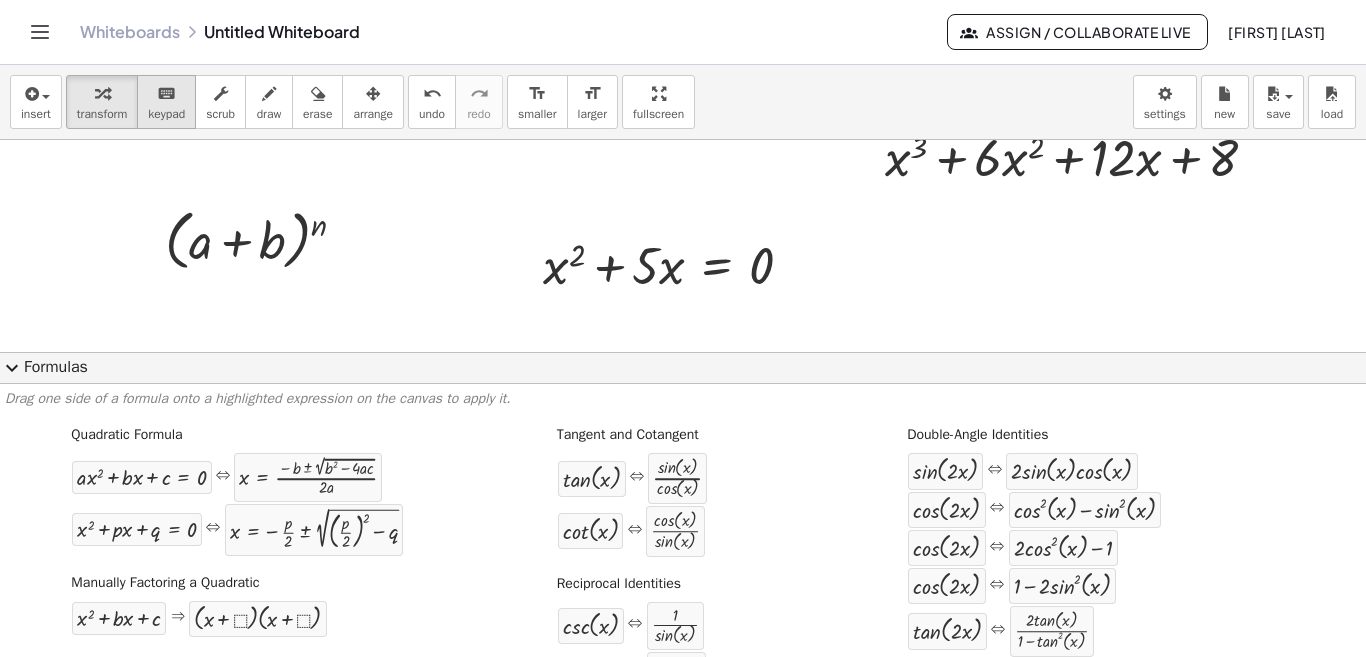 click on "keyboard" at bounding box center [166, 93] 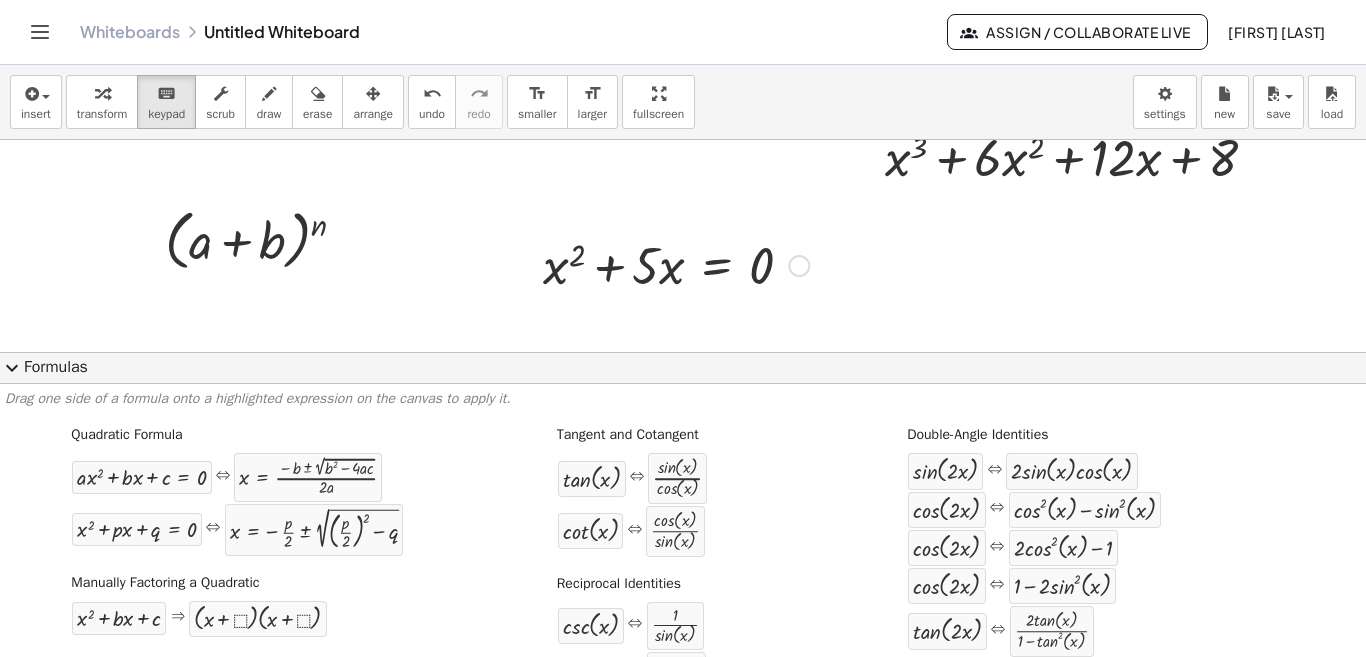 click at bounding box center [676, 264] 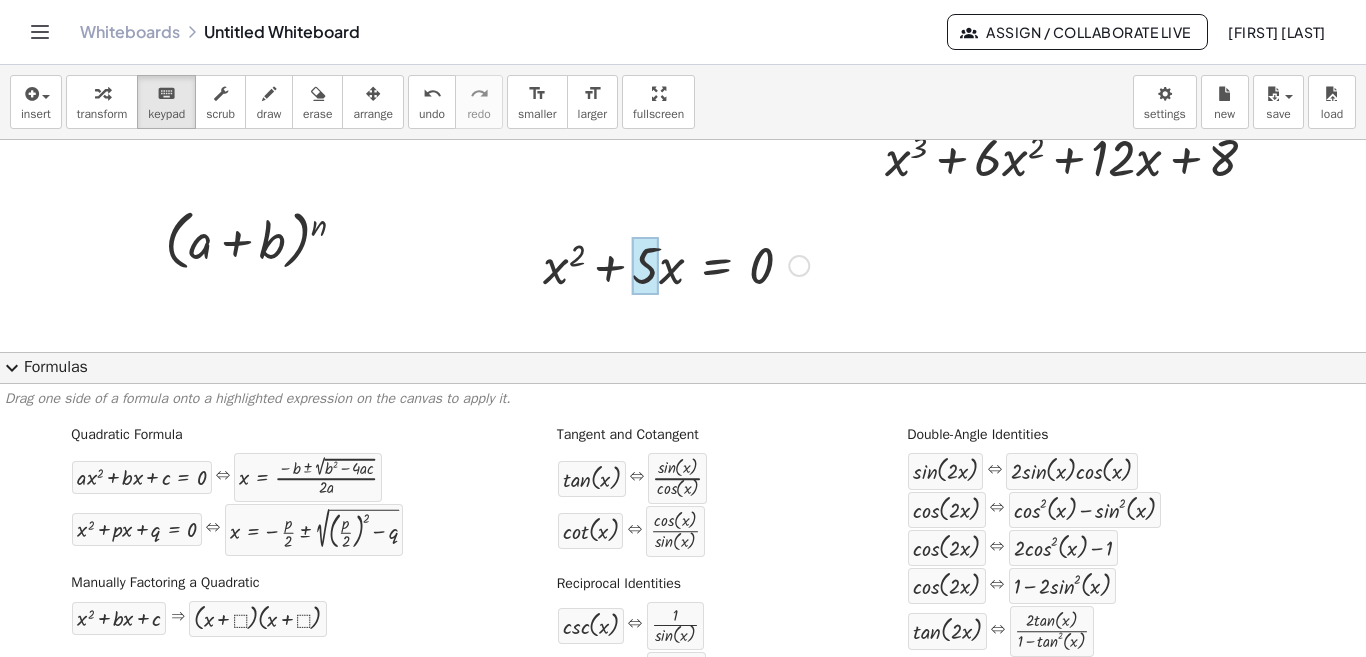 click at bounding box center (676, 264) 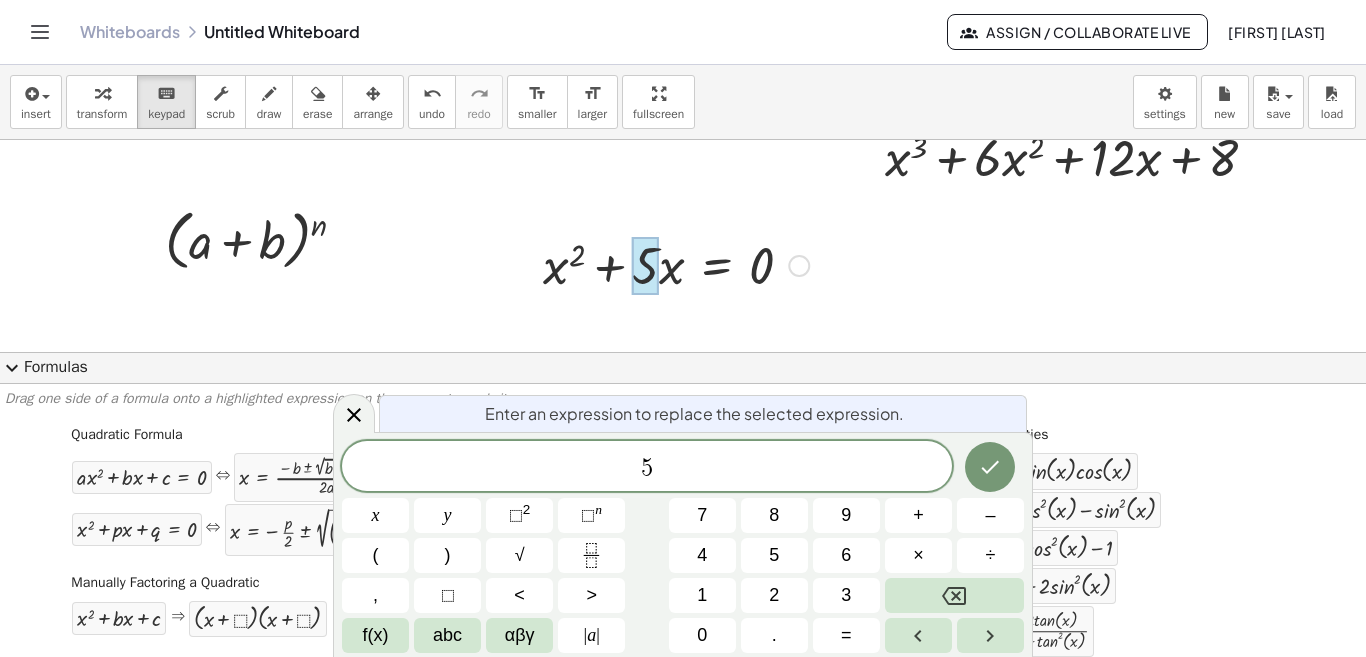 drag, startPoint x: 552, startPoint y: 268, endPoint x: 761, endPoint y: 269, distance: 209.0024 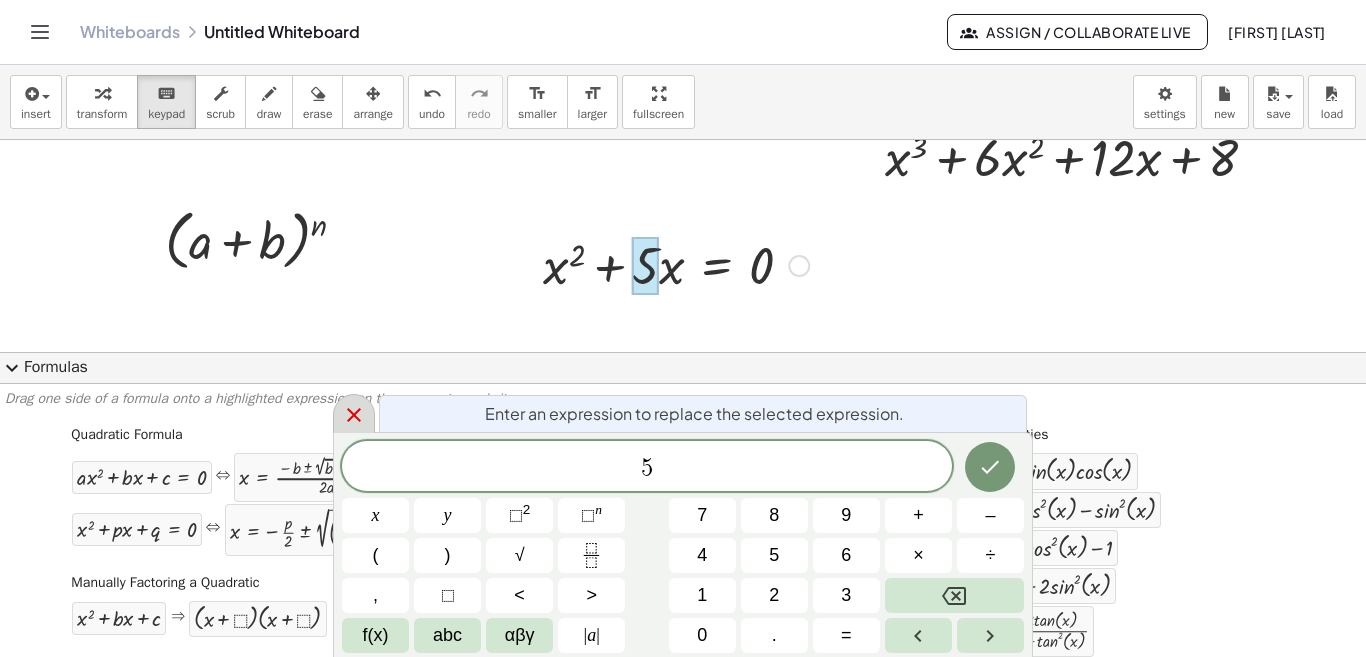 click 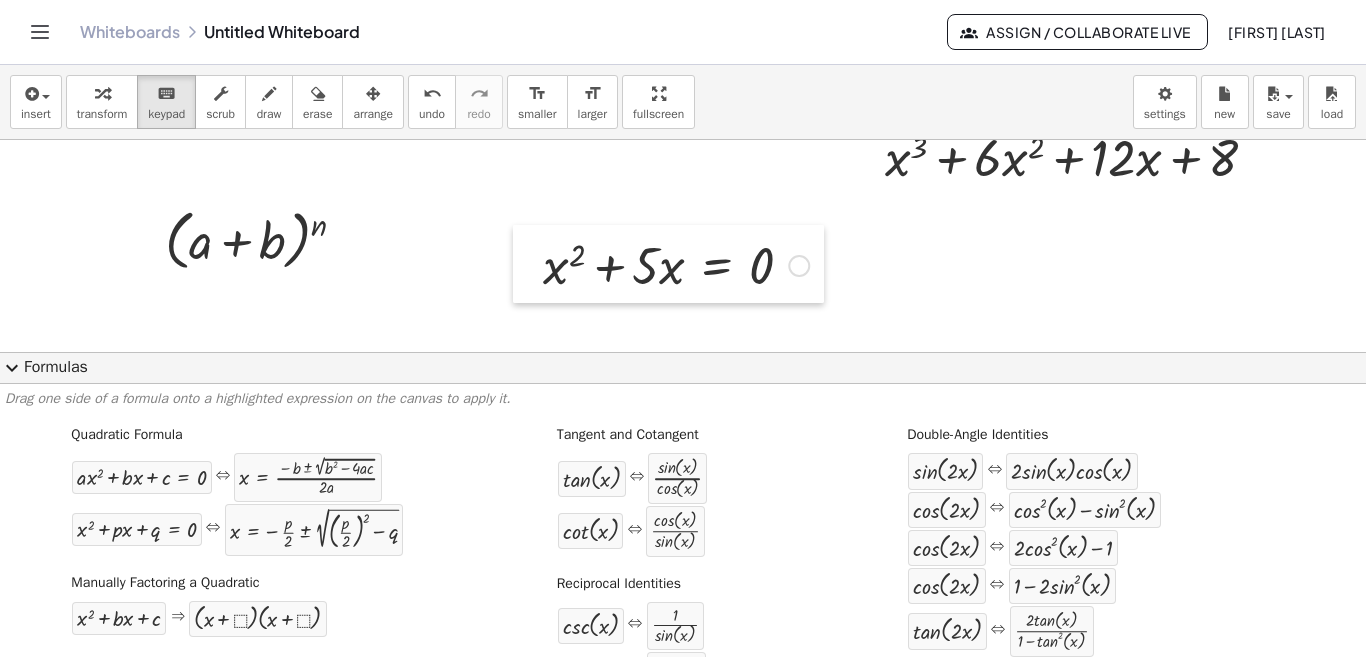 click at bounding box center (528, 264) 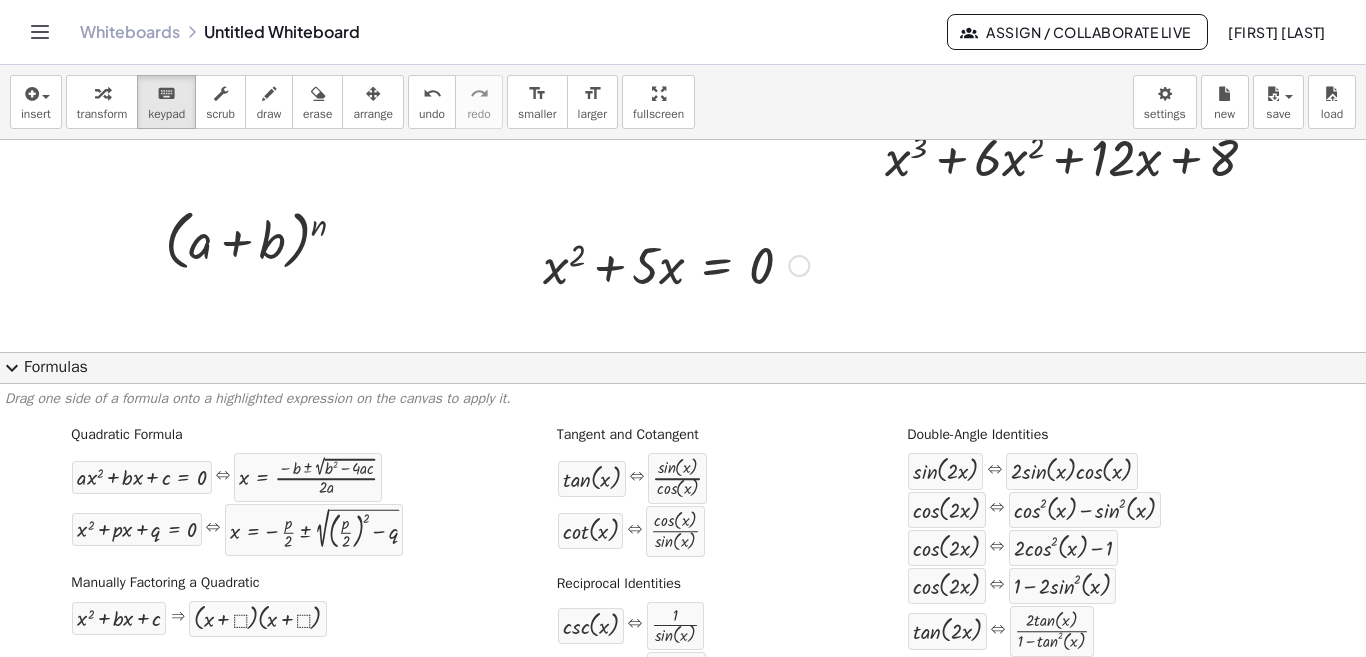 drag, startPoint x: 582, startPoint y: 267, endPoint x: 625, endPoint y: 278, distance: 44.38468 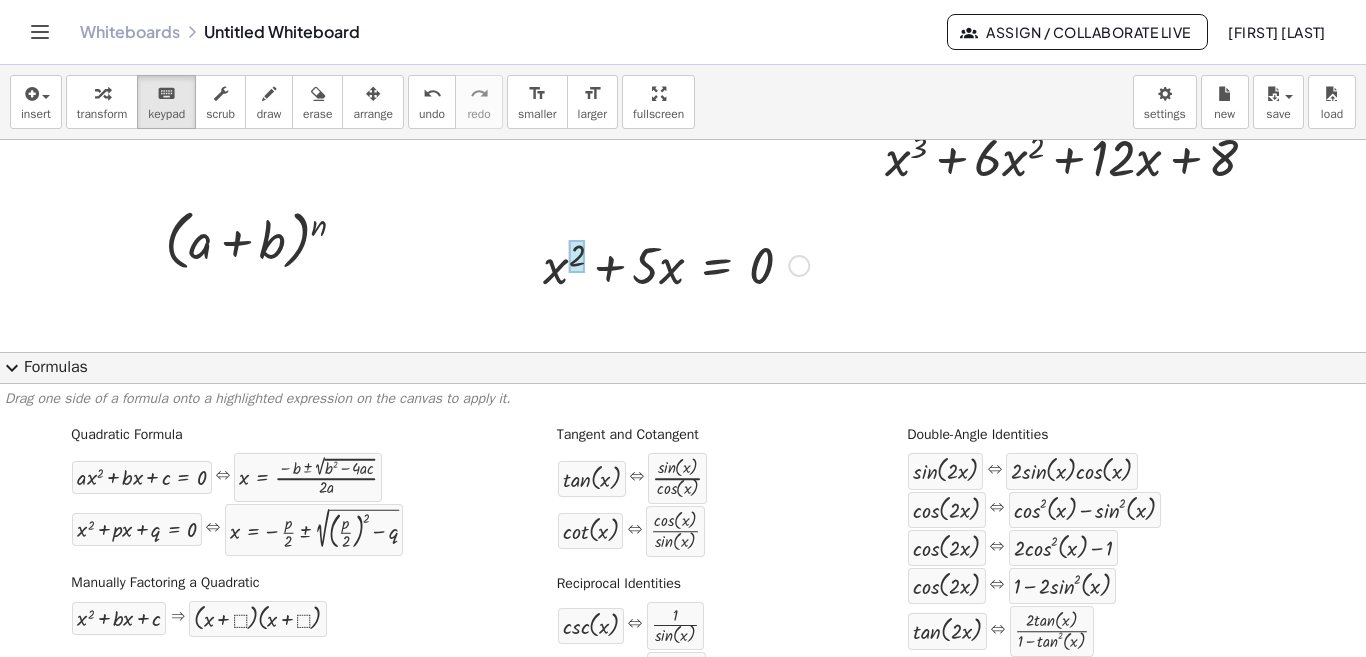 click at bounding box center [676, 264] 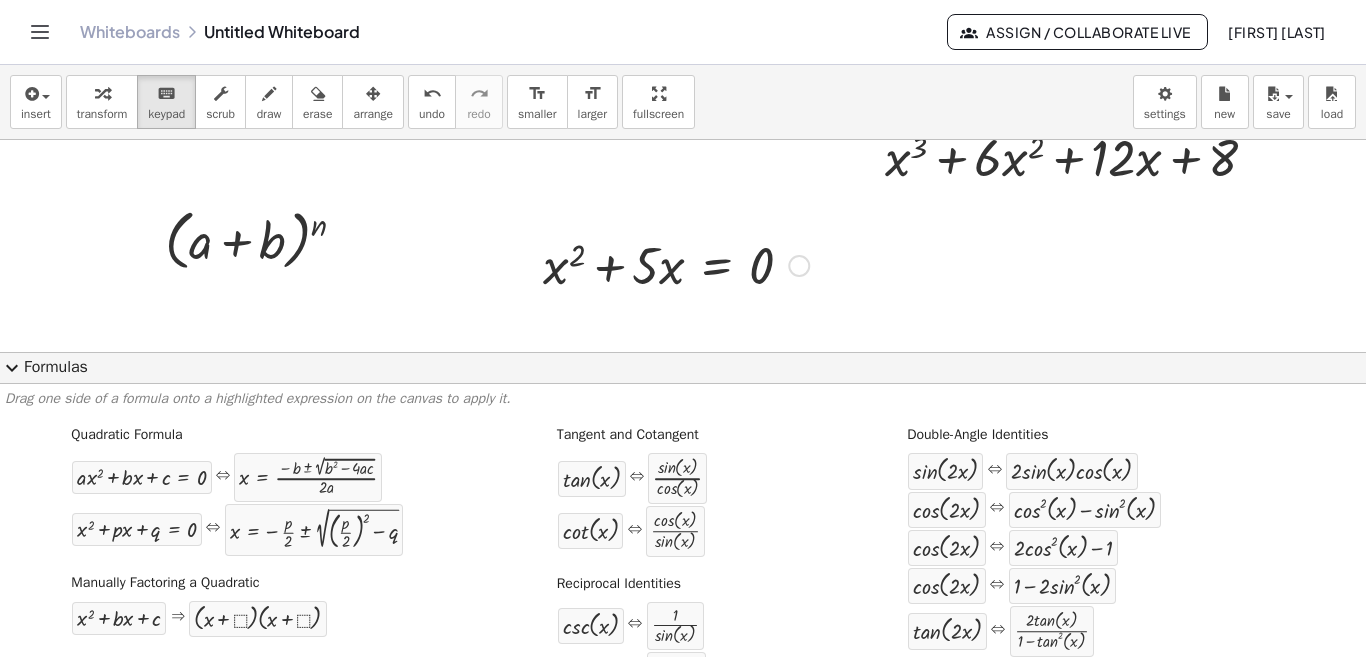 click at bounding box center (676, 264) 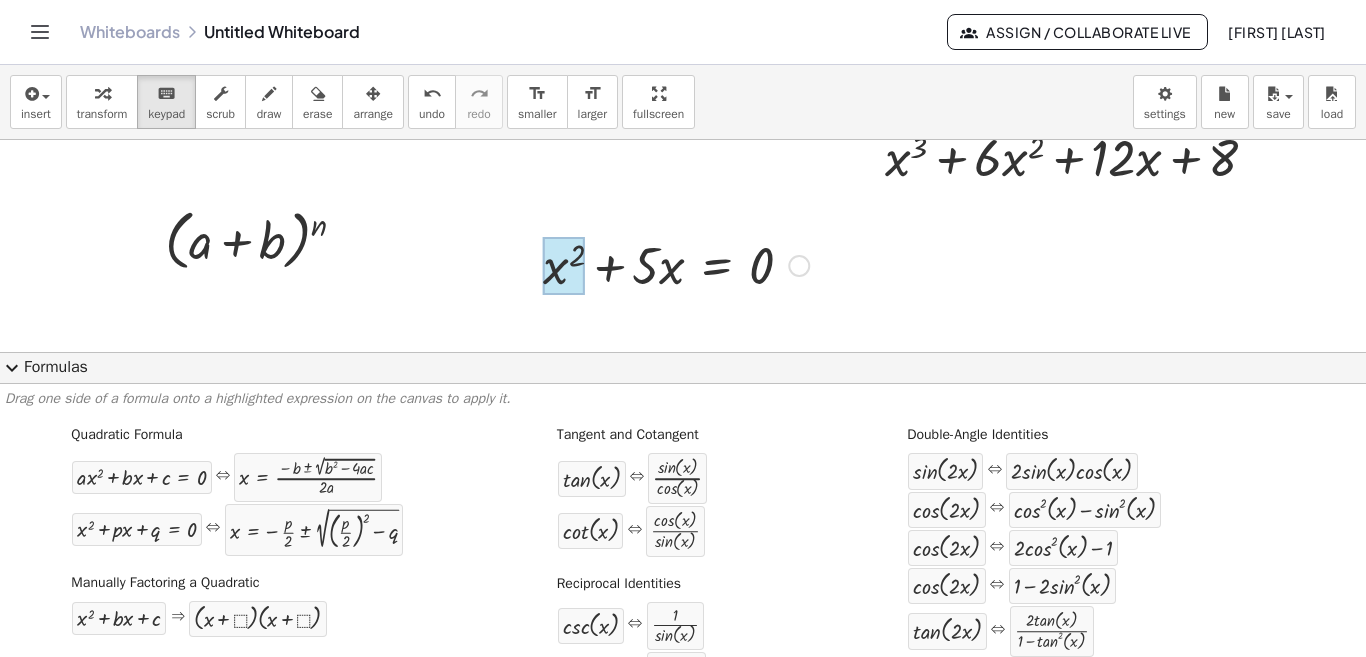 click at bounding box center (564, 266) 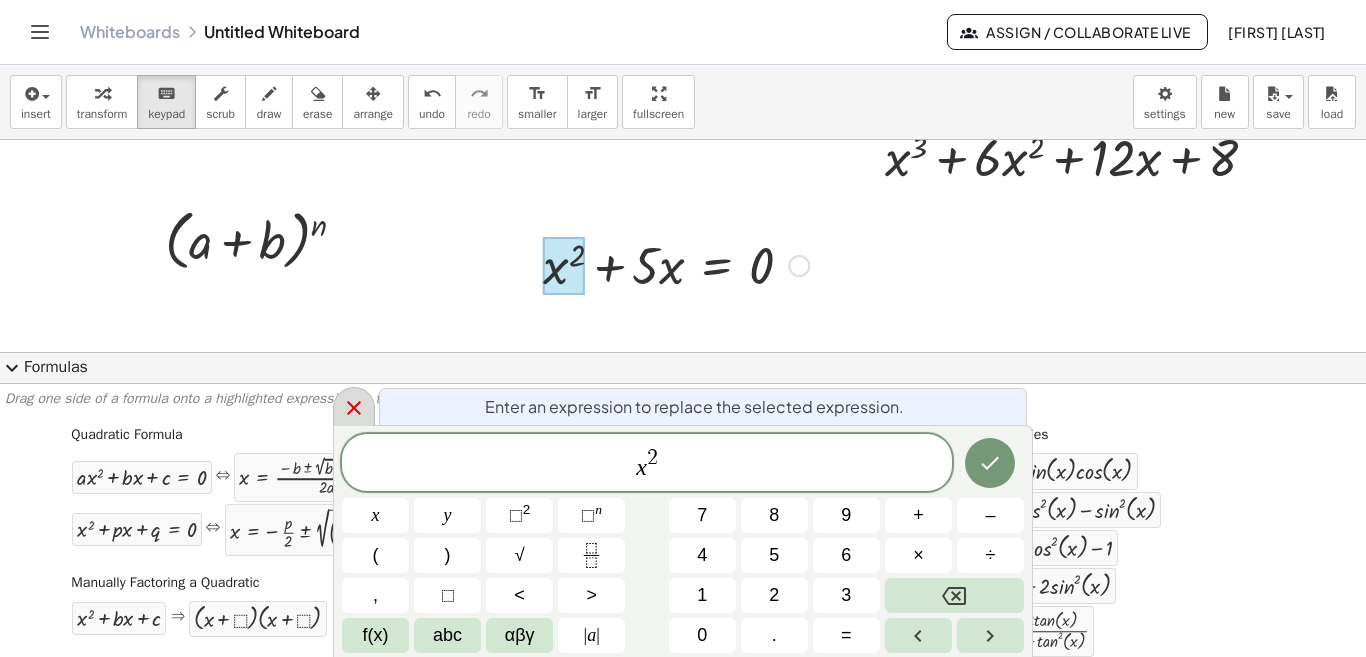 click 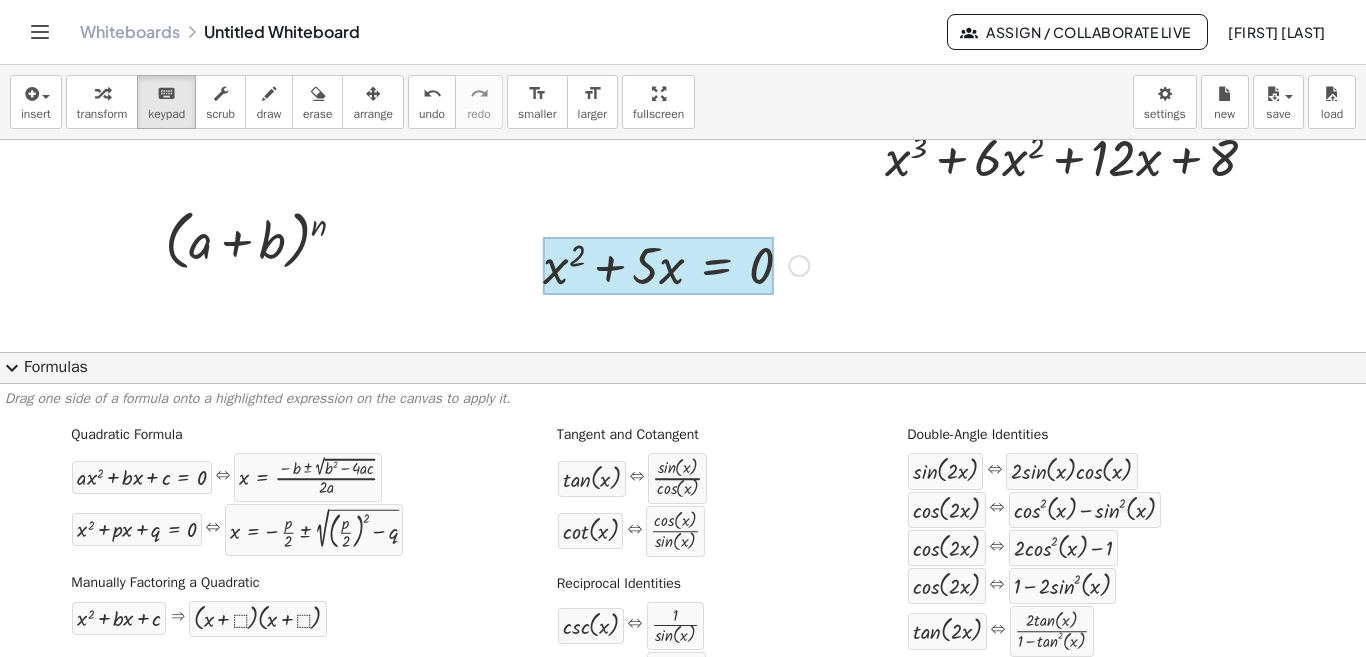 click at bounding box center (658, 266) 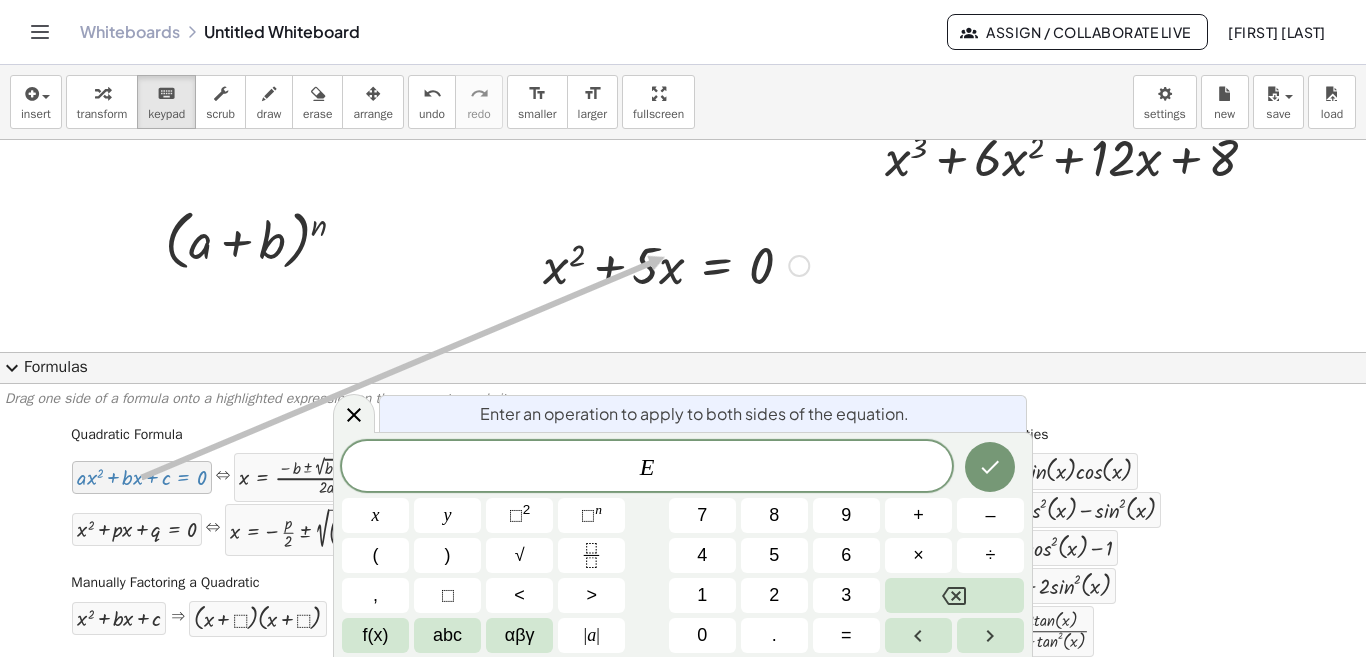 drag, startPoint x: 494, startPoint y: 257, endPoint x: 668, endPoint y: 255, distance: 174.01149 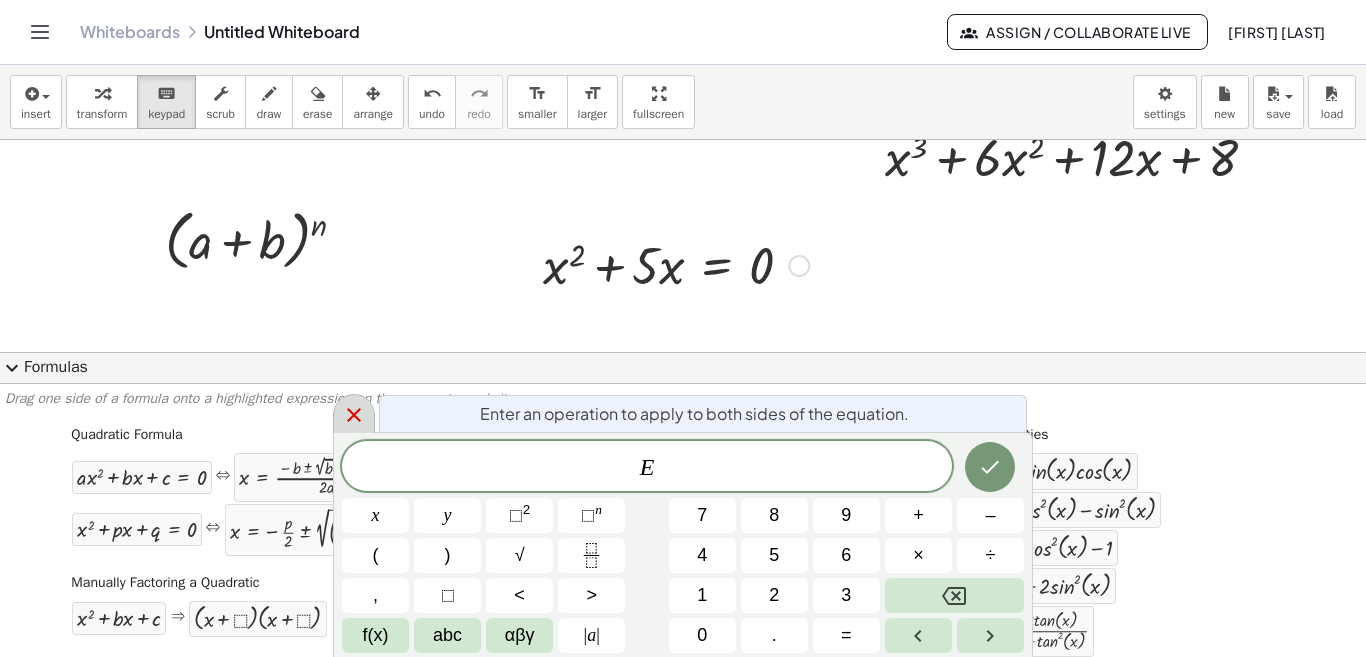 click 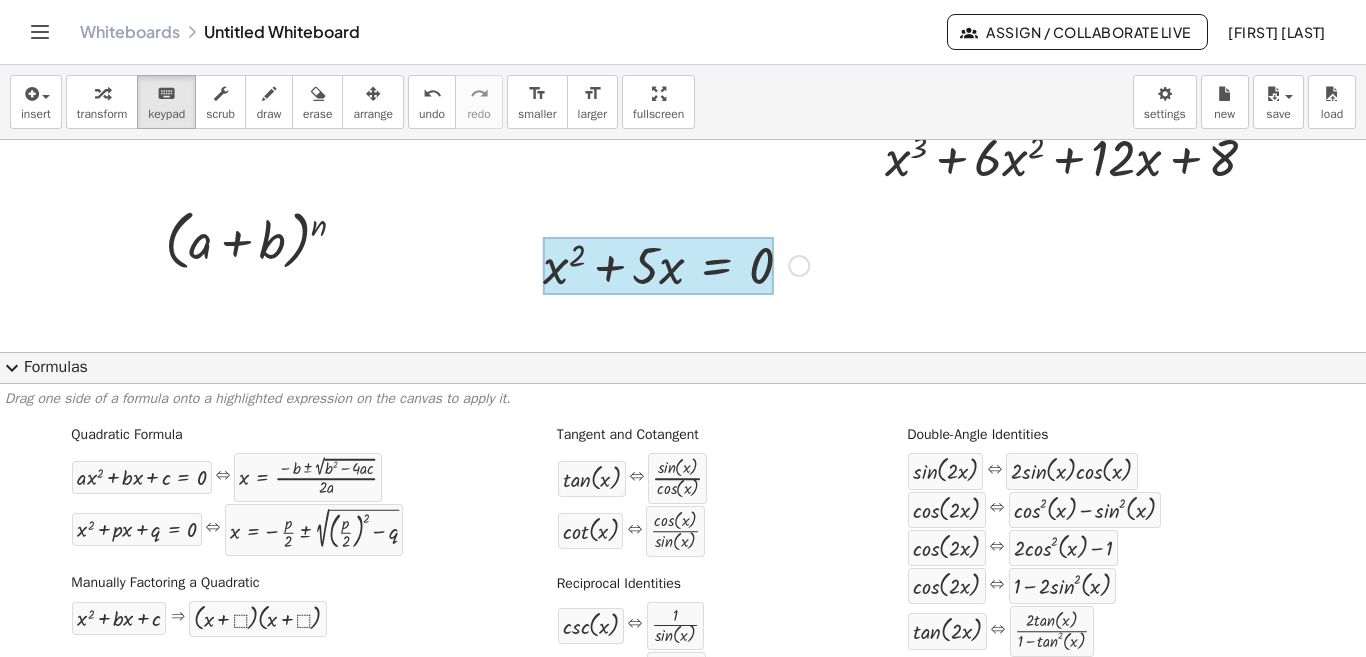 drag, startPoint x: 511, startPoint y: 232, endPoint x: 729, endPoint y: 291, distance: 225.84286 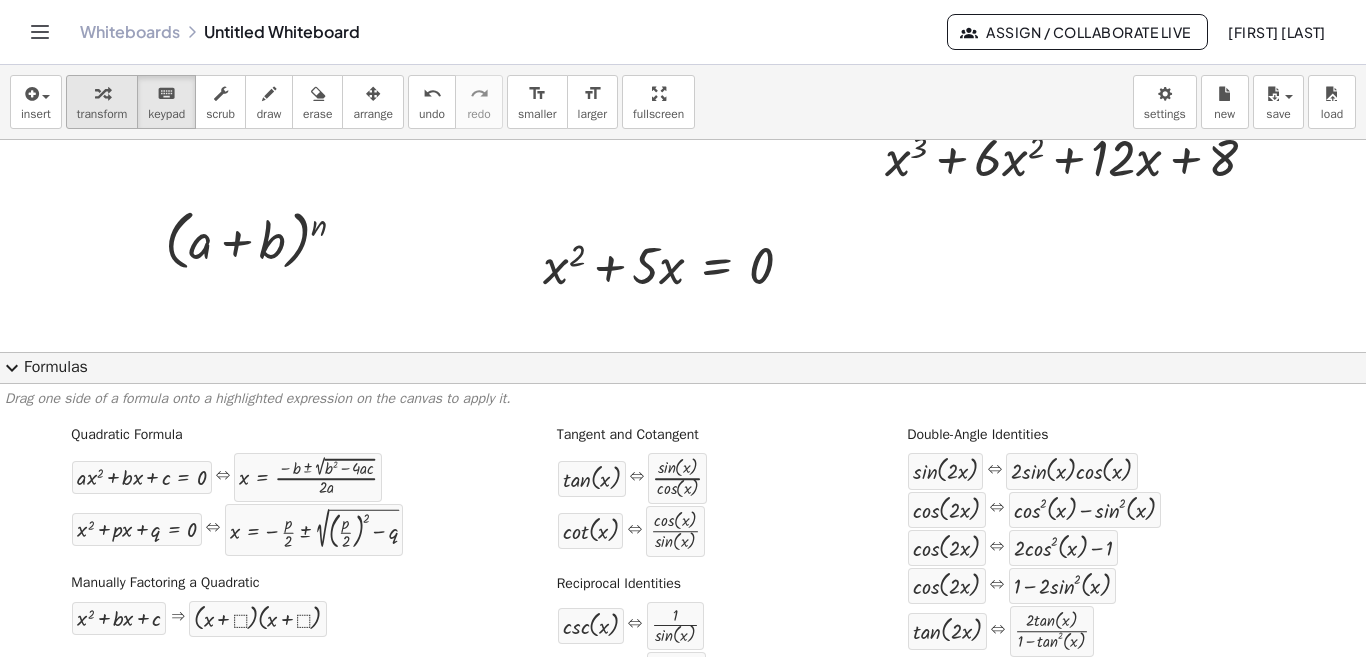 click on "transform" at bounding box center [102, 114] 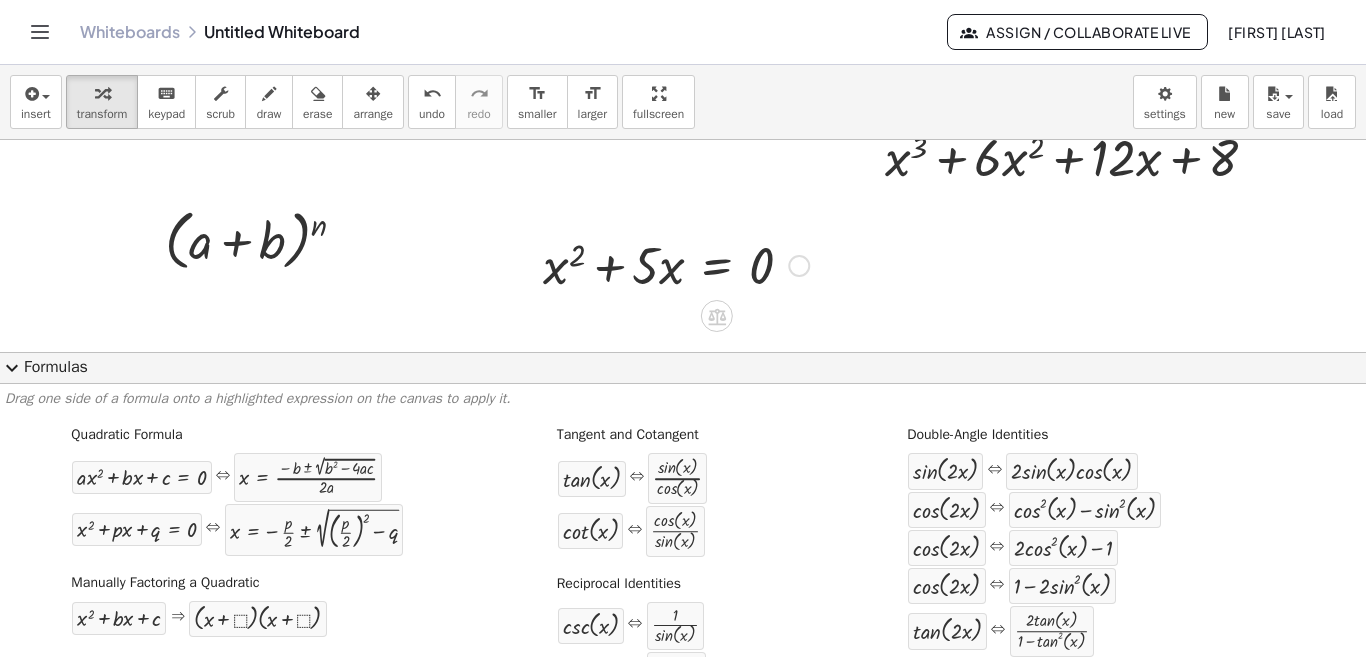 click at bounding box center (676, 264) 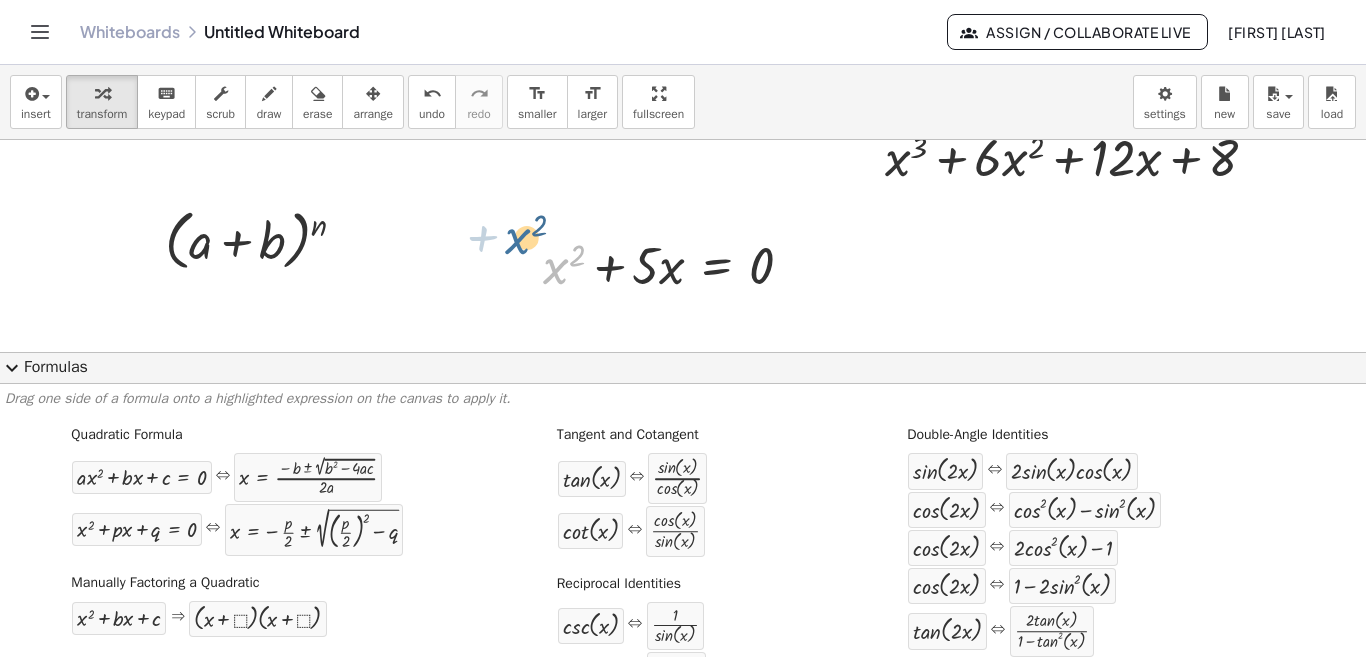 drag, startPoint x: 563, startPoint y: 257, endPoint x: 525, endPoint y: 226, distance: 49.0408 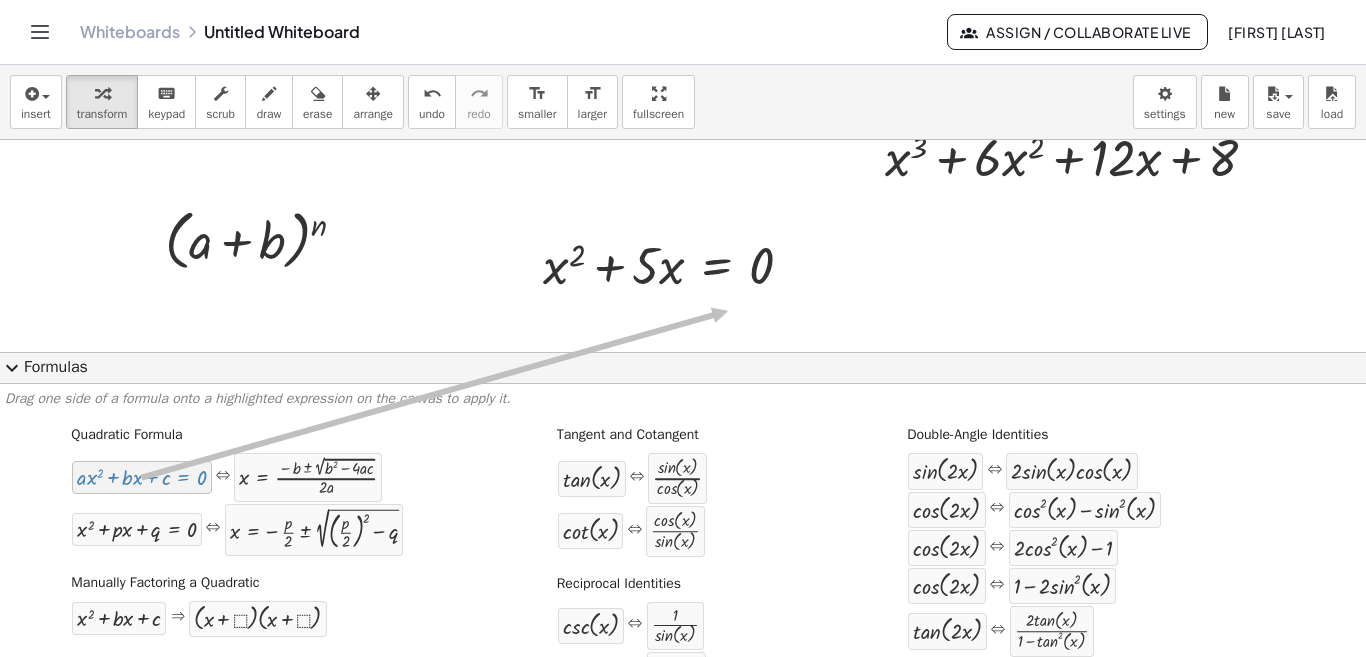 drag, startPoint x: 660, startPoint y: 317, endPoint x: 725, endPoint y: 311, distance: 65.27634 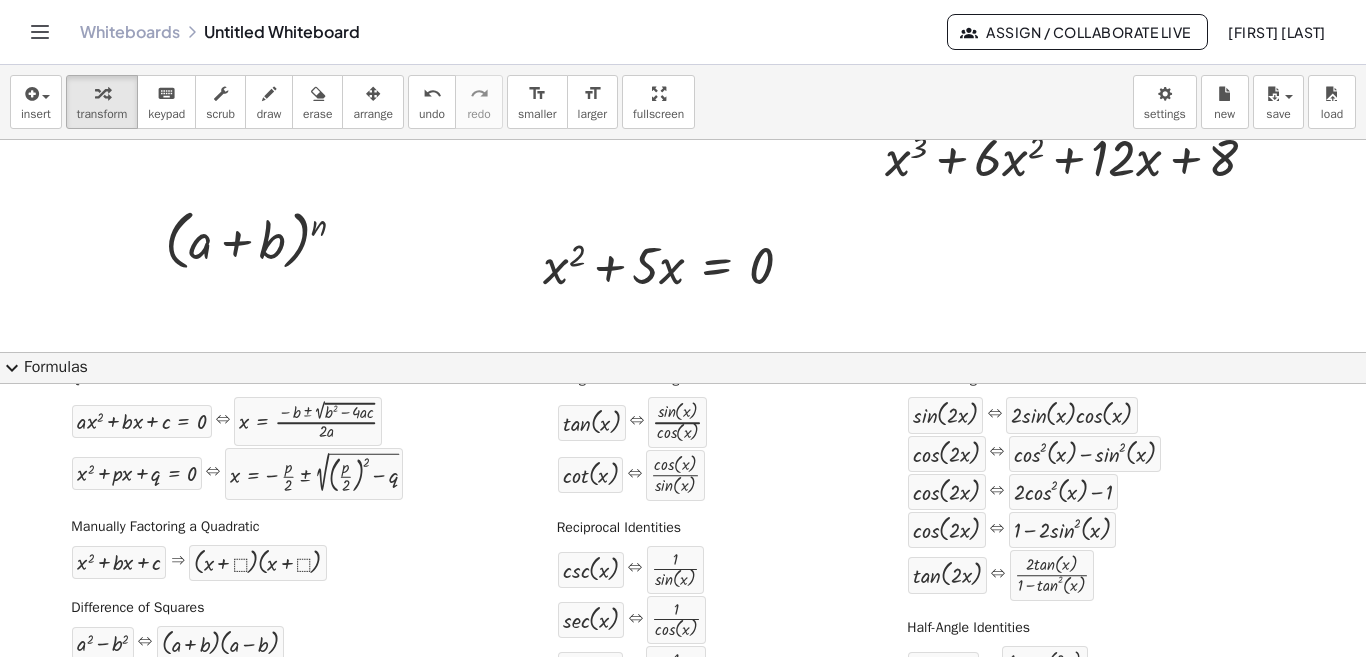 scroll, scrollTop: 0, scrollLeft: 0, axis: both 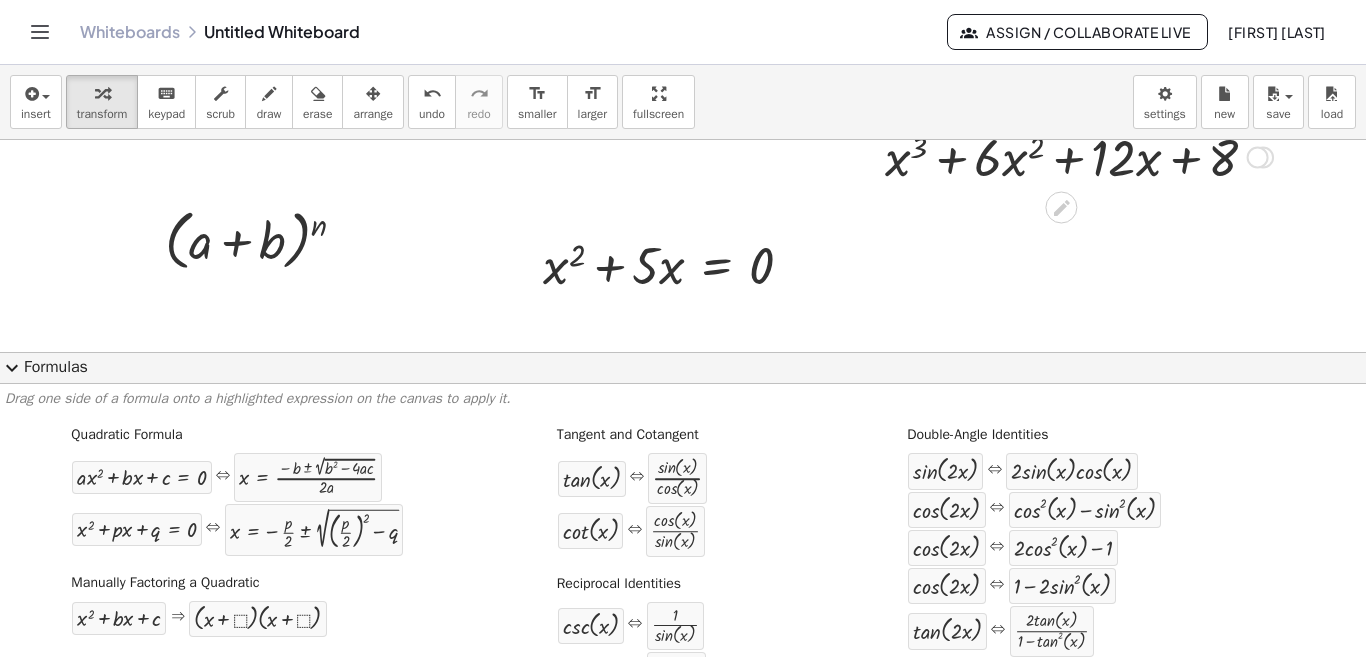 drag, startPoint x: 1322, startPoint y: 245, endPoint x: 1290, endPoint y: 157, distance: 93.637596 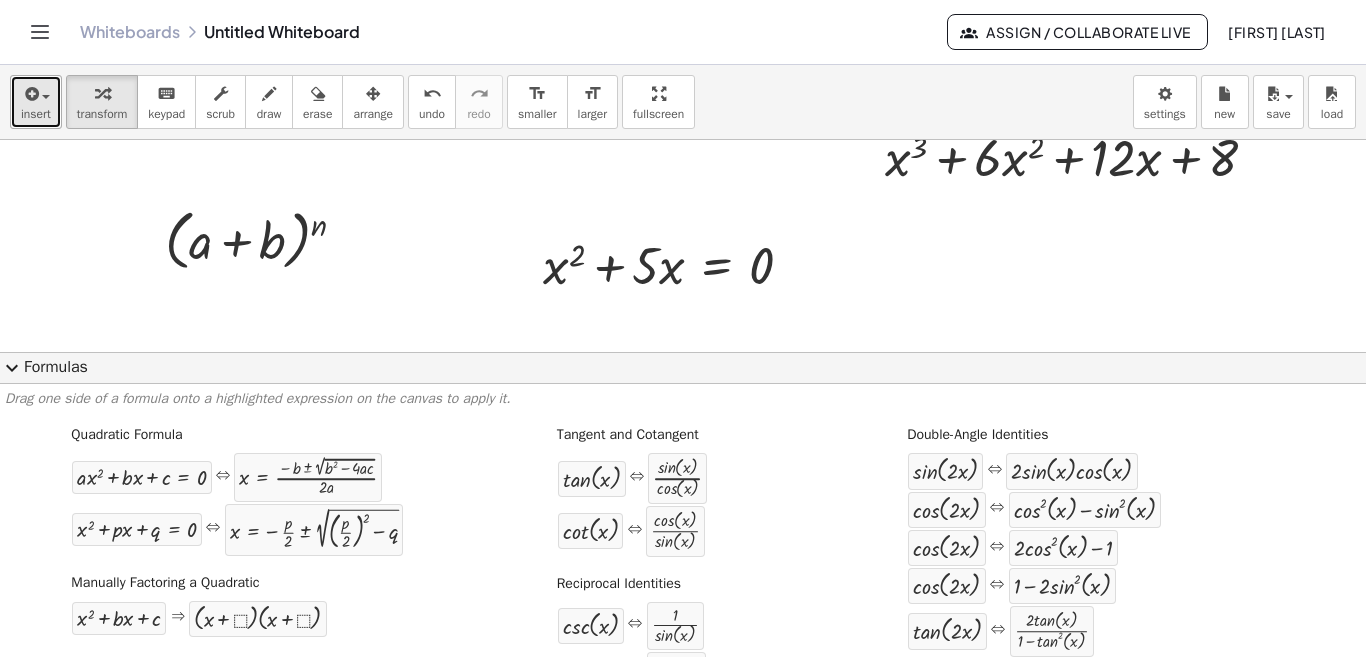 click at bounding box center (30, 94) 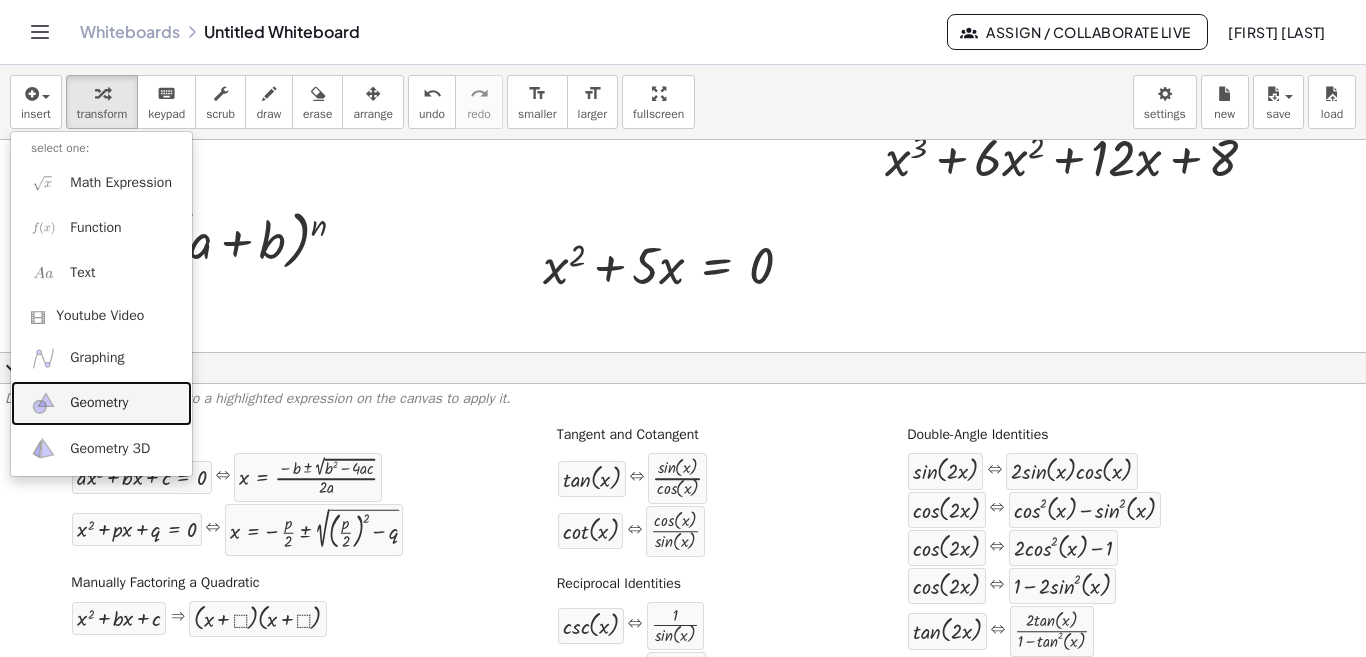 click on "Geometry" at bounding box center (99, 403) 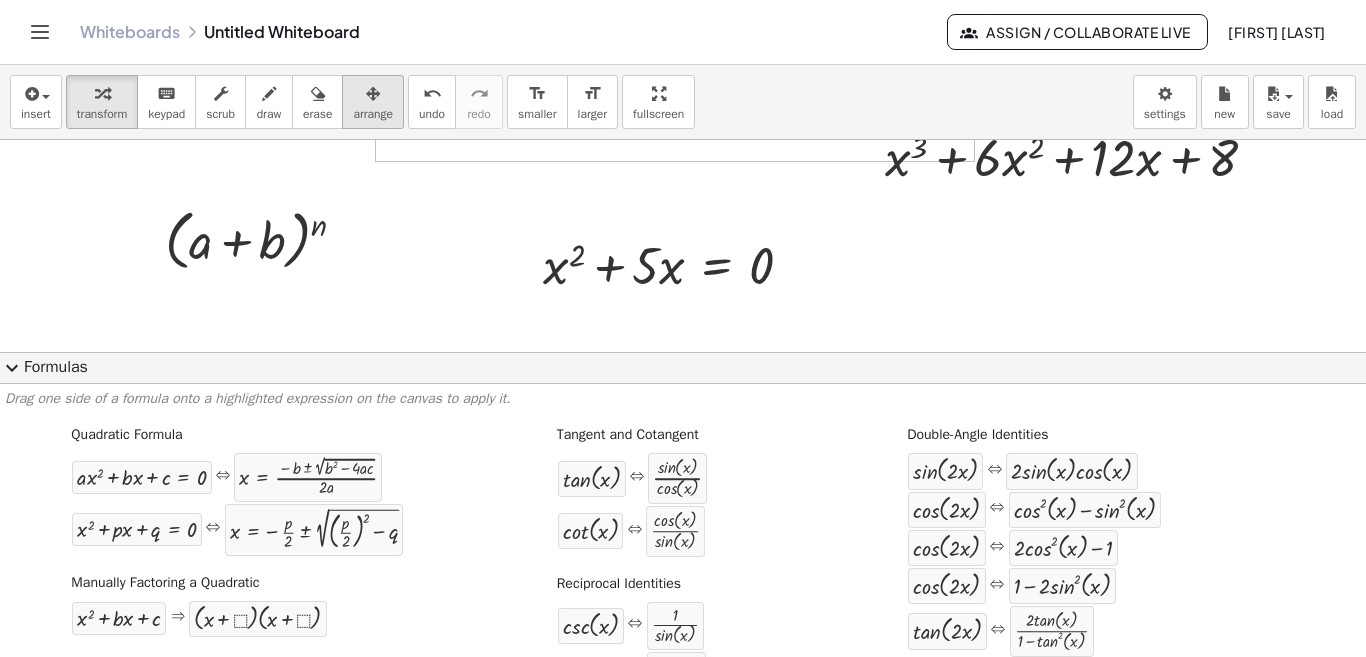 click at bounding box center [373, 93] 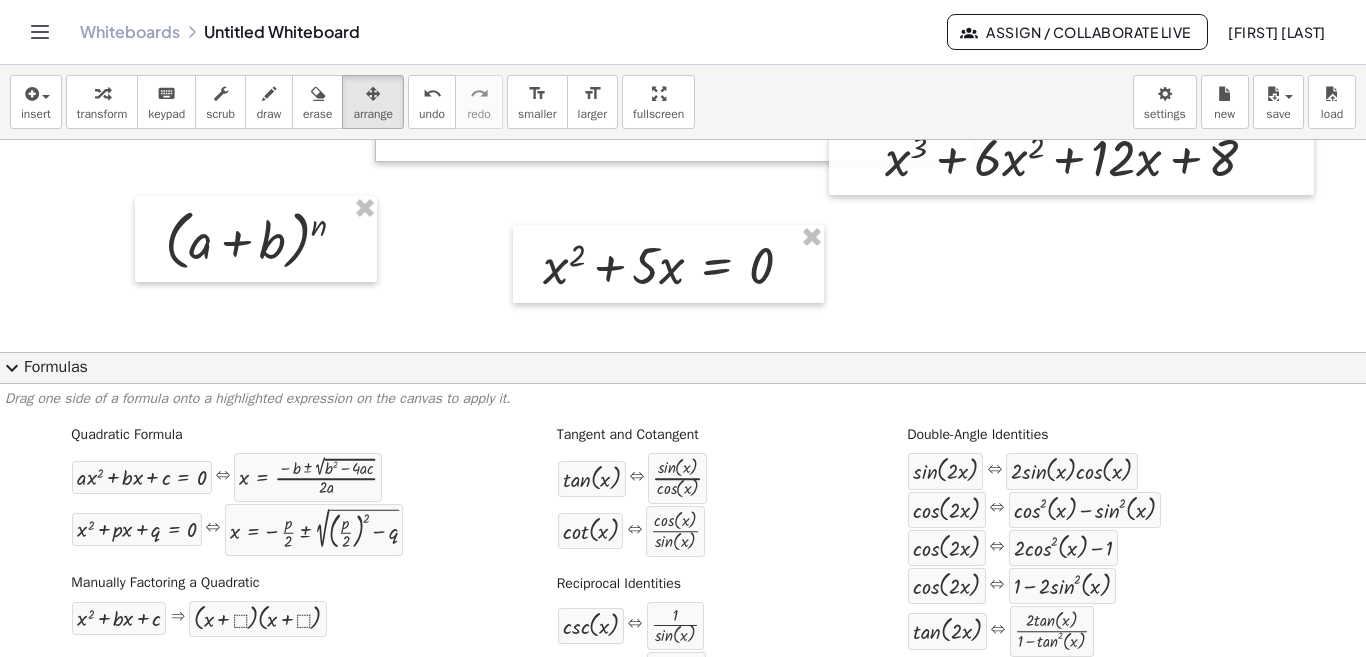 drag, startPoint x: 447, startPoint y: 227, endPoint x: 467, endPoint y: 227, distance: 20 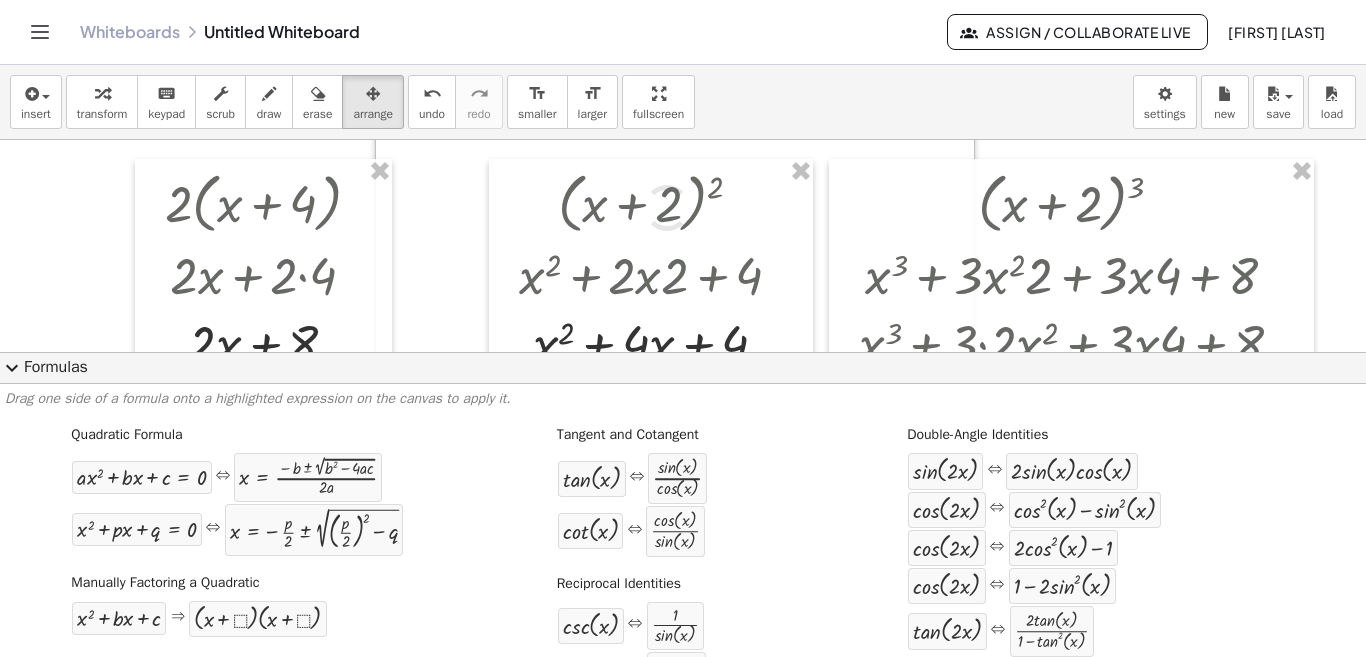 scroll, scrollTop: 0, scrollLeft: 0, axis: both 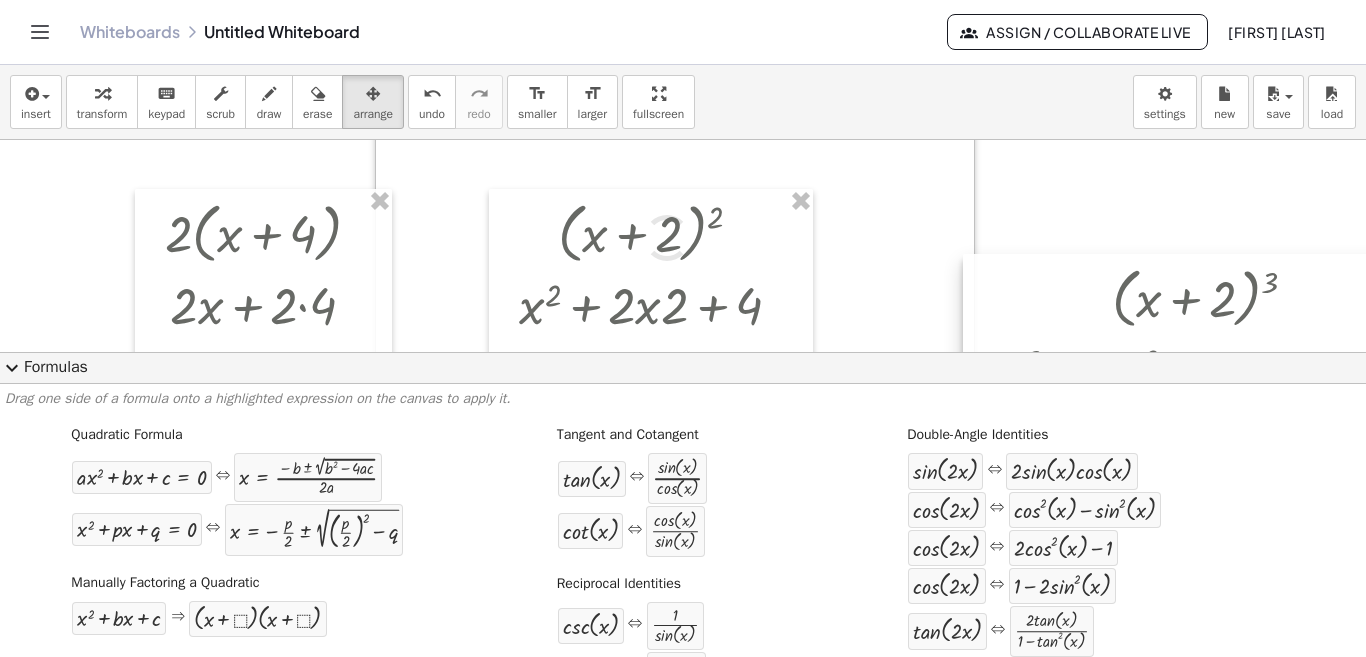 drag, startPoint x: 967, startPoint y: 237, endPoint x: 1101, endPoint y: 302, distance: 148.93288 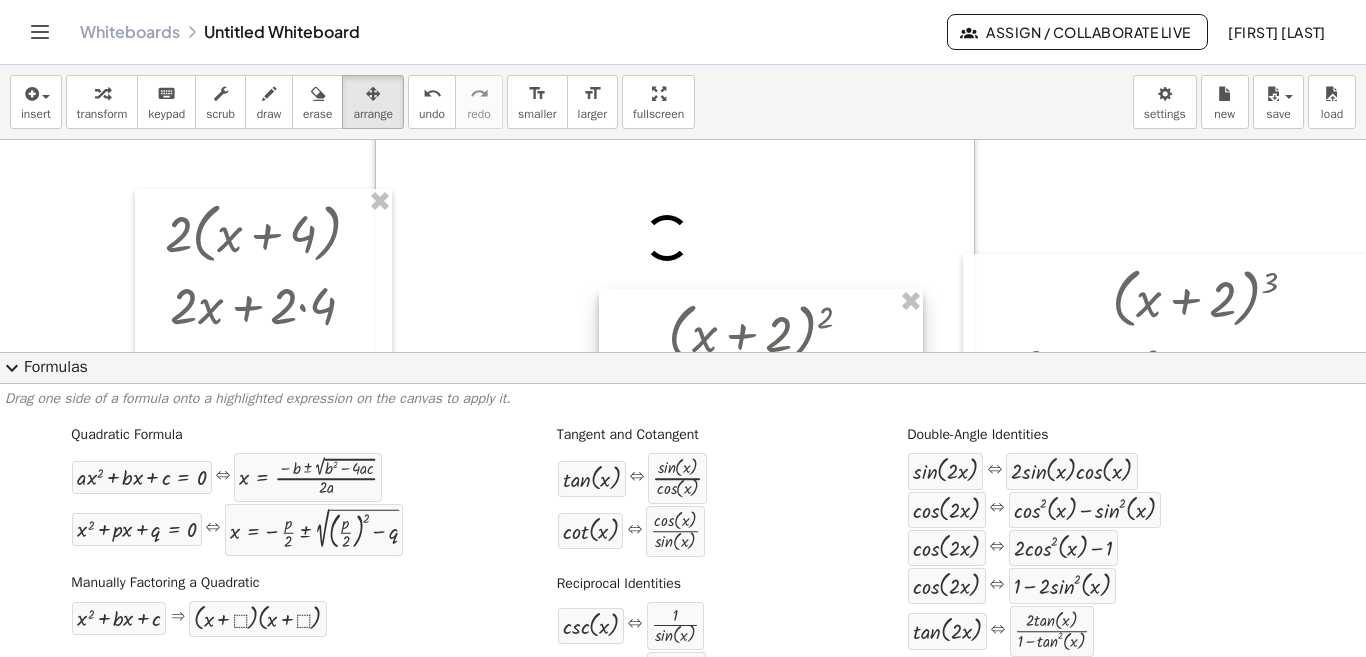 drag, startPoint x: 727, startPoint y: 229, endPoint x: 841, endPoint y: 331, distance: 152.97058 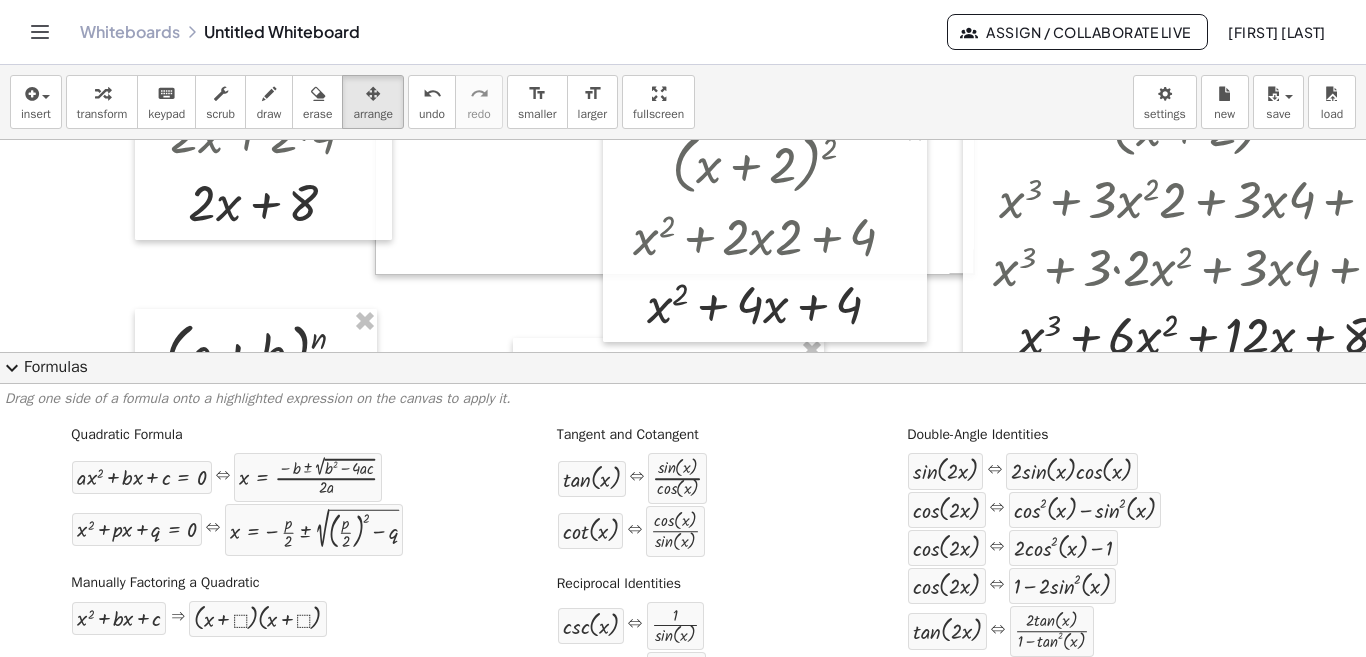 scroll, scrollTop: 178, scrollLeft: 0, axis: vertical 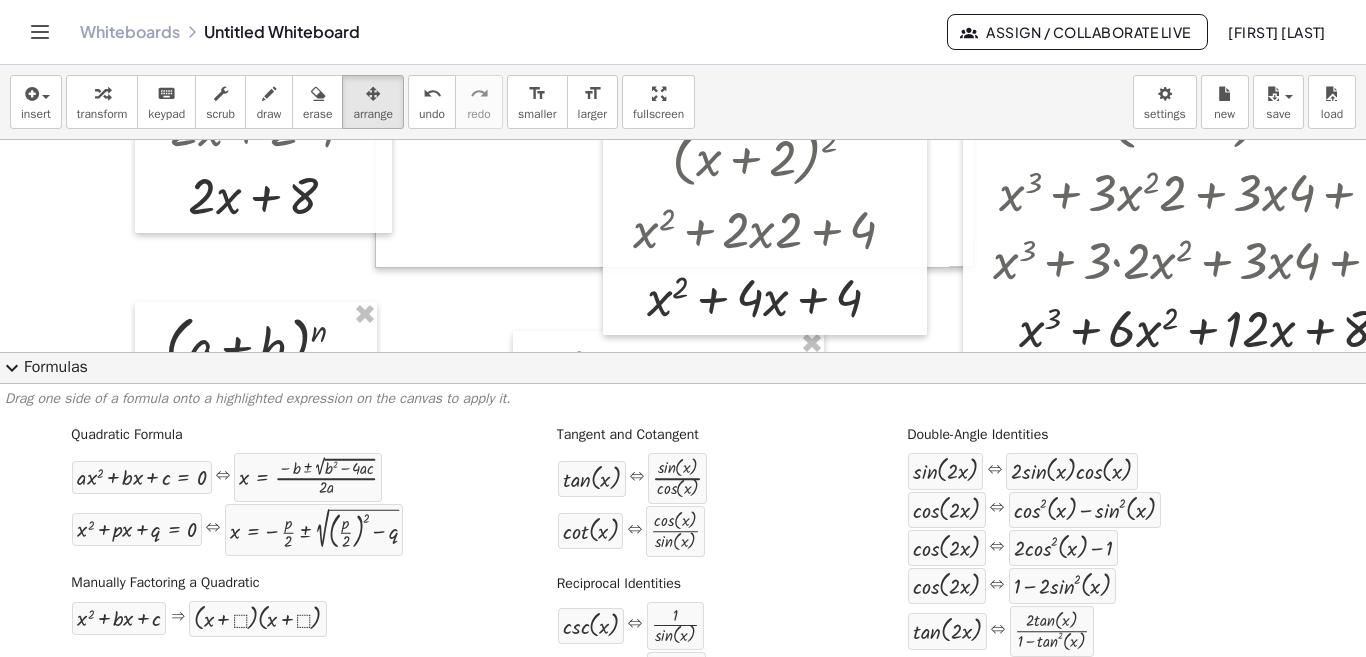 click on "insert select one: Math Expression Function Text Youtube Video Graphing Geometry Geometry 3D transform keyboard keypad scrub draw erase arrange undo undo redo redo format_size smaller format_size larger fullscreen load   save new settings · 2 · ( + x + 4 ) + · 2 · x + · 2 · 4 + x + · 2 · 8 ( + x + 2 ) 2 + x 2 + · 2 · x · 2 + 4 + x 2 + · · x + 4 4 ( + x + 2 ) 3 + x 3 + · 3 · x 2 · 2 + · 3 · x · 4 + 8 + x 3 + · 3 · 2 · x 2 + · 3 · x · 4 + 8 + x 3 + · 6 · x 2 + · 3 · x · 4 + 8 + x 3 + · · x 2 + · · x + 8 6 12 ( + a + b ) n + x 2 + · 5 · x = 0 Fix a mistake Transform line Copy line as LaTeX Copy derivation as LaTeX Expand new lines: On + x 2 + · 5 · x = 0 Try to double tap. × expand_more  Formulas
Drag one side of a formula onto a highlighted expression on the canvas to apply it.
Quadratic Formula
+ · a · x 2 + · b · x + c = 0
⇔" at bounding box center (683, 361) 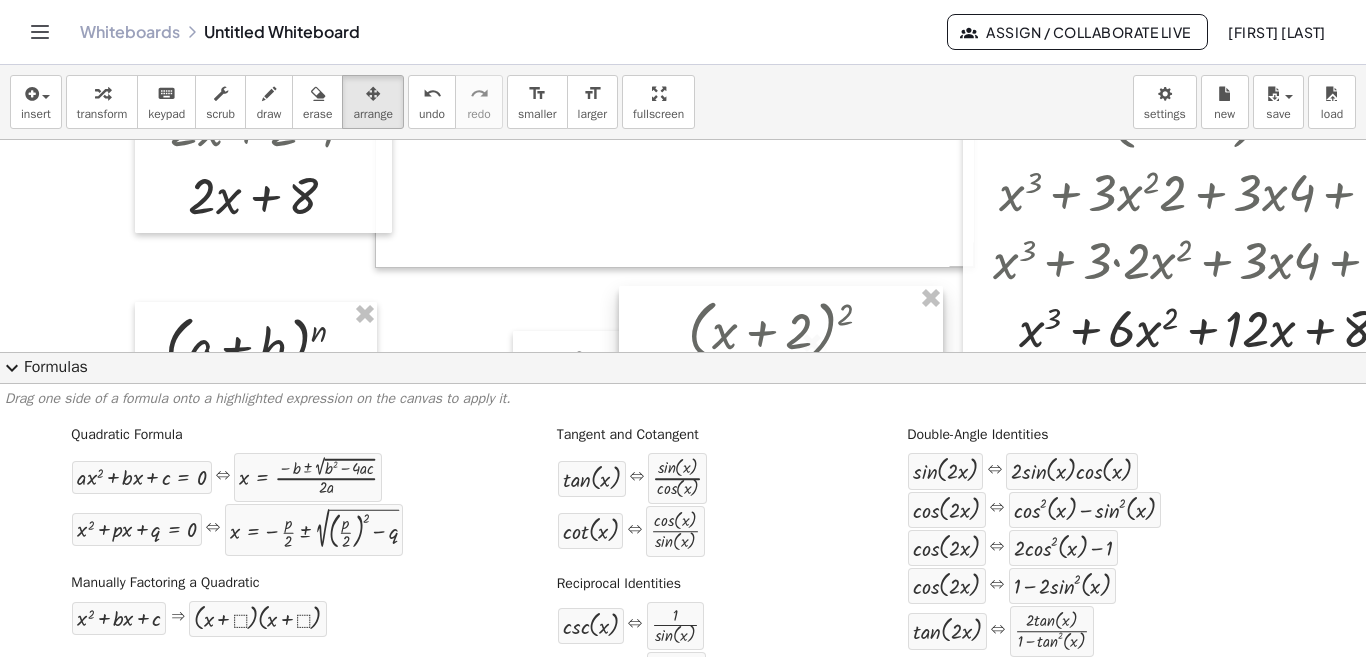drag, startPoint x: 814, startPoint y: 310, endPoint x: 1212, endPoint y: 223, distance: 407.39783 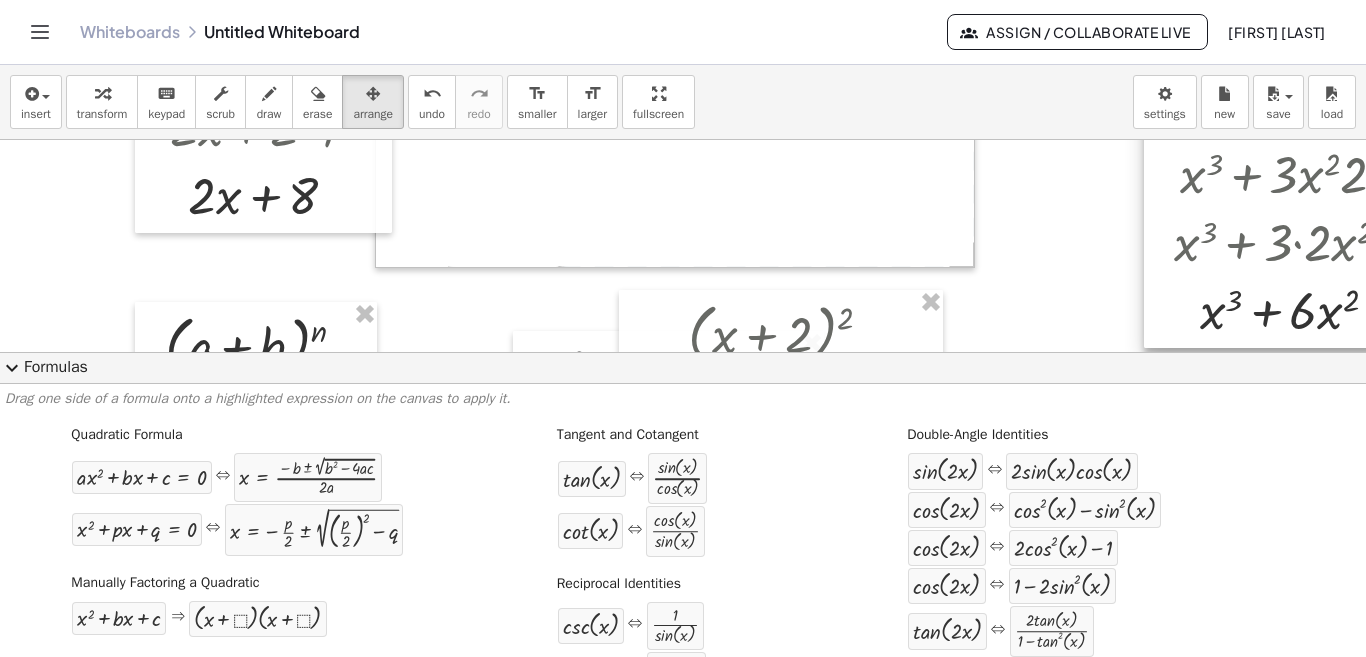 click at bounding box center (1386, 203) 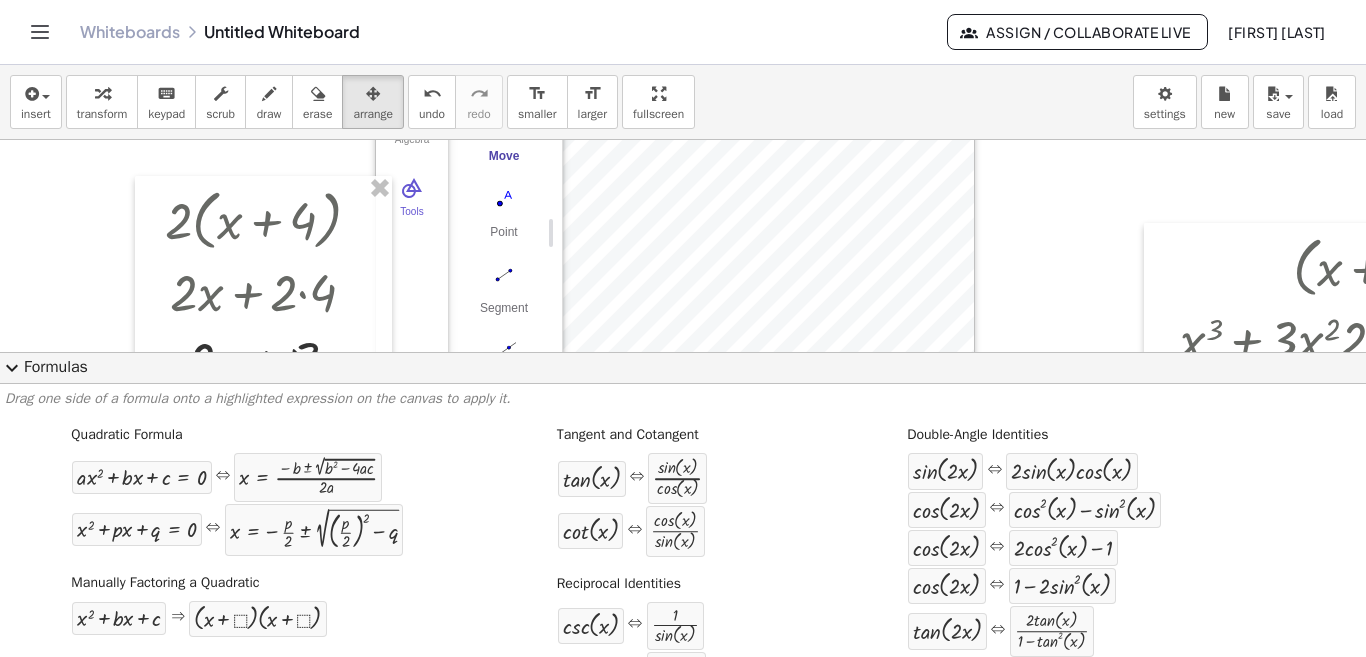 scroll, scrollTop: 0, scrollLeft: 0, axis: both 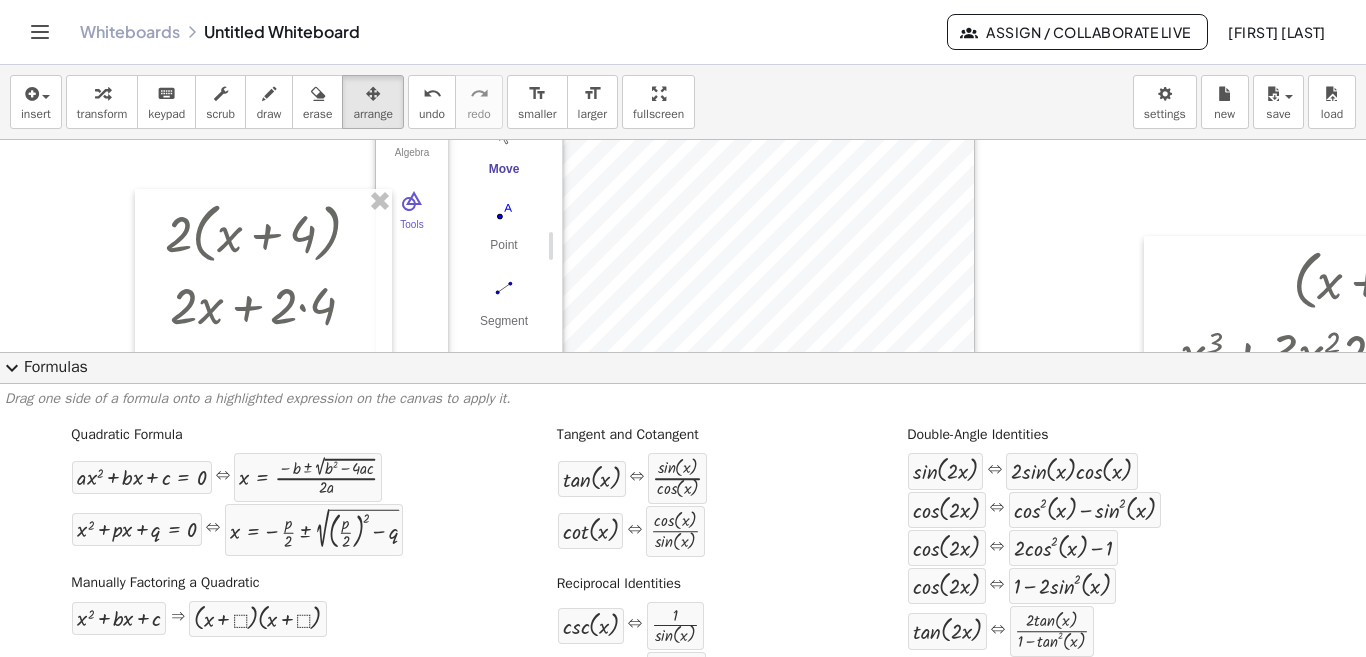 click on "expand_more" at bounding box center [12, 368] 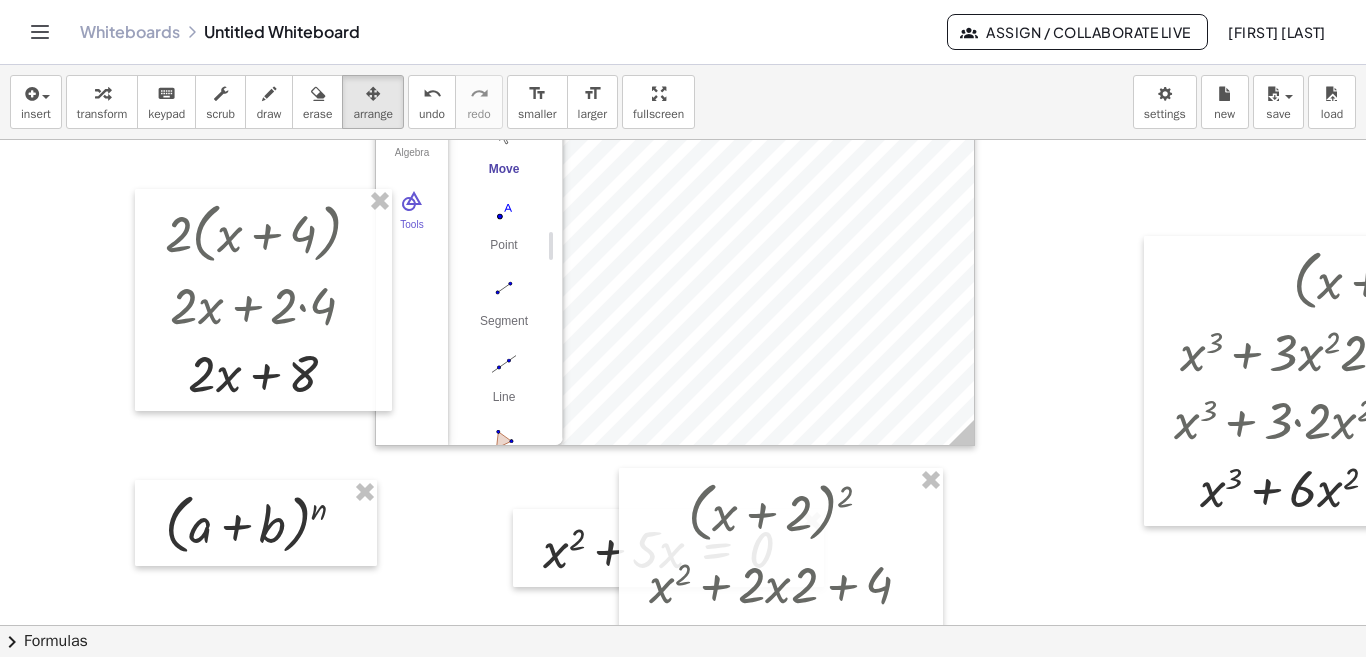 click on "chevron_right" at bounding box center (12, 642) 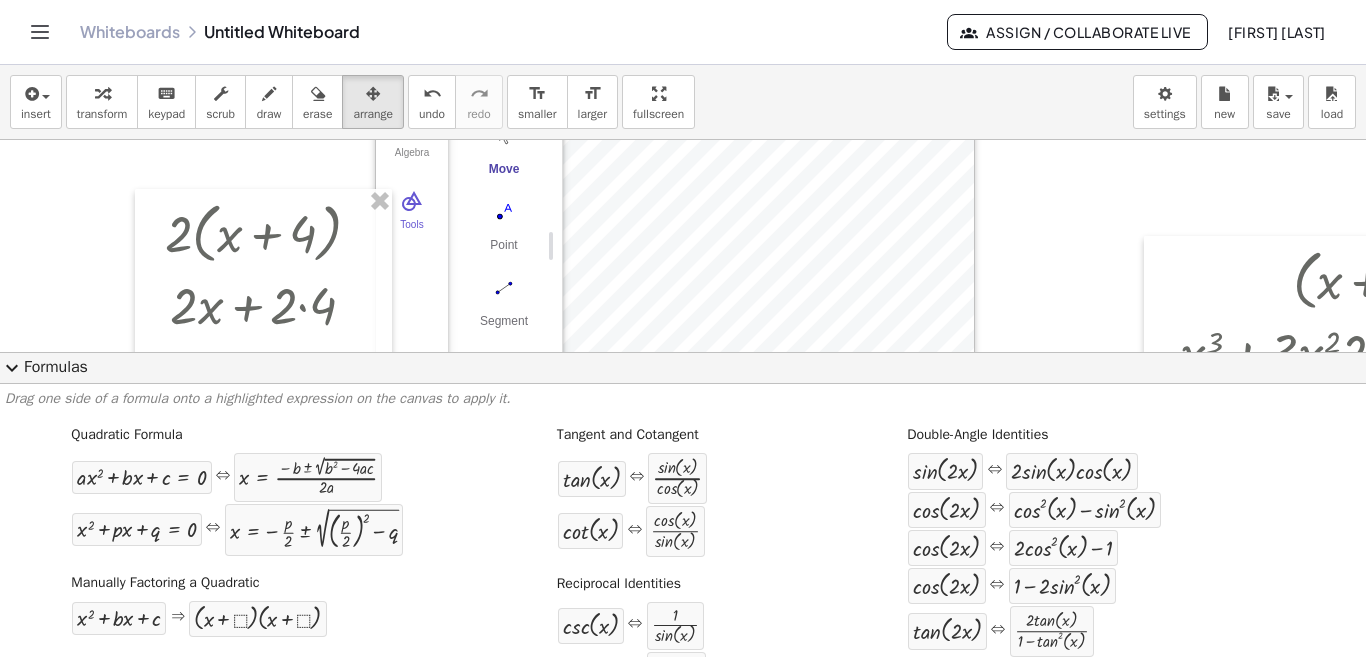 click on "expand_more" at bounding box center (12, 368) 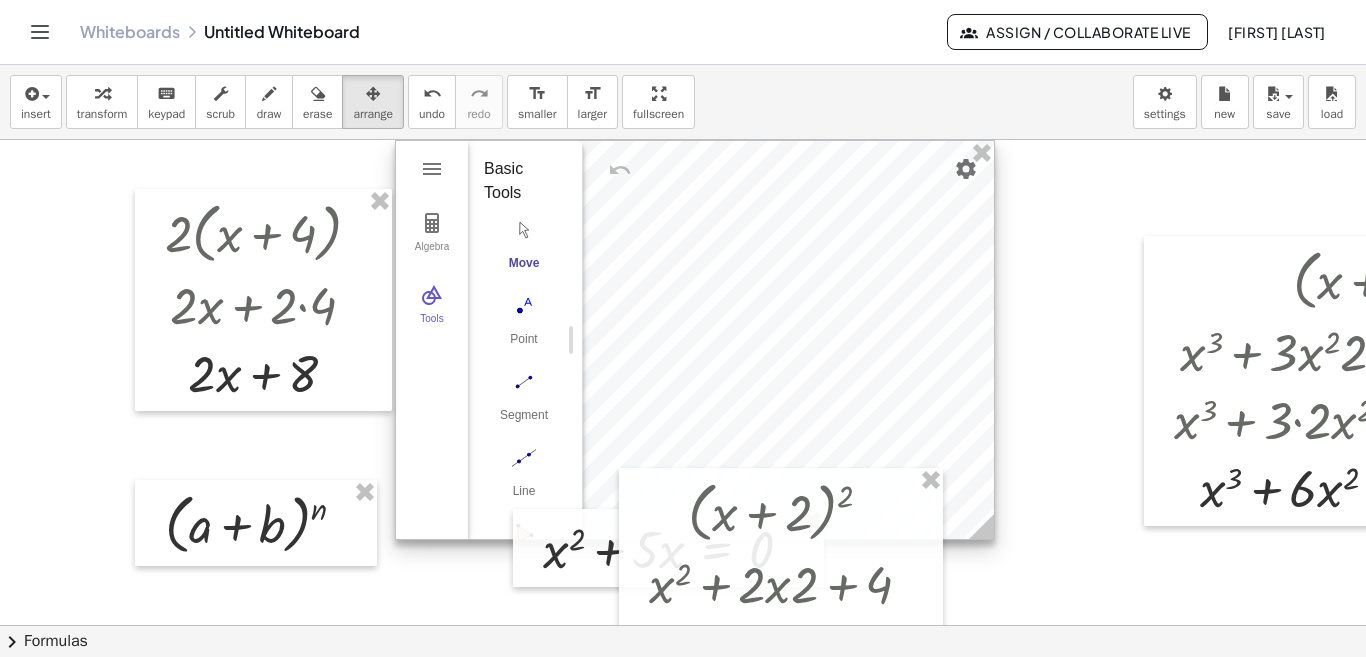 drag, startPoint x: 645, startPoint y: 224, endPoint x: 665, endPoint y: 288, distance: 67.052216 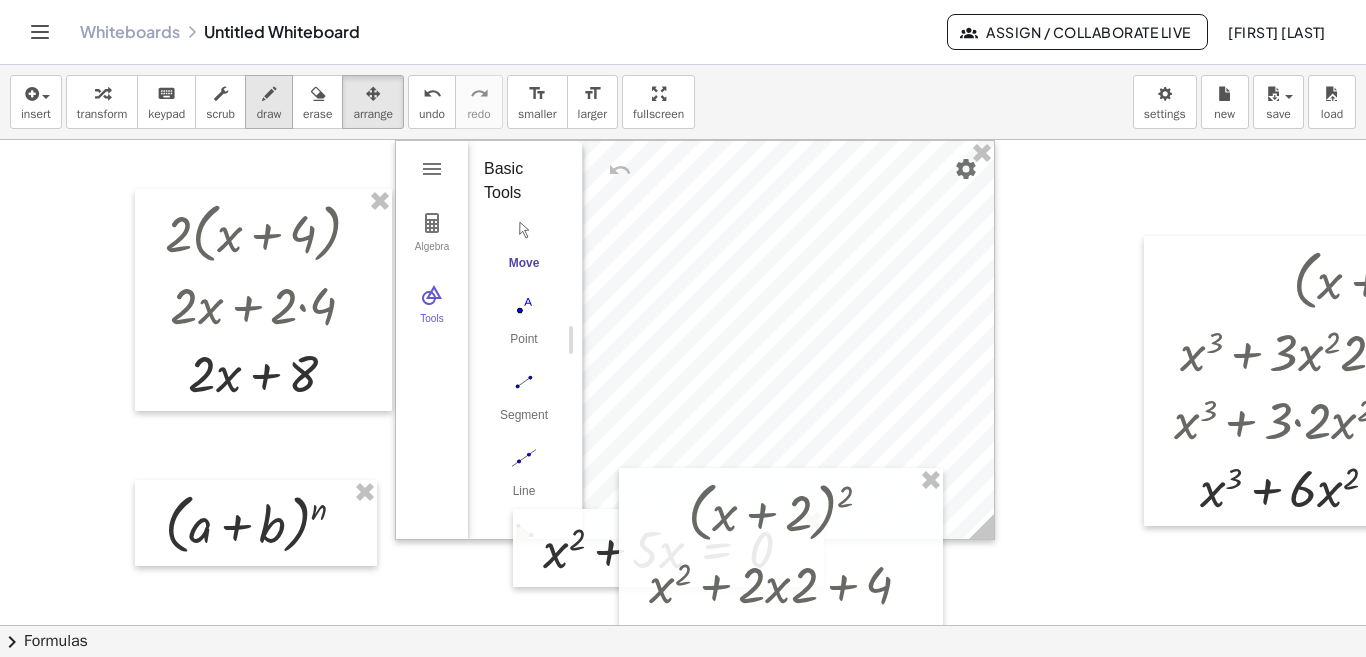 click at bounding box center (269, 94) 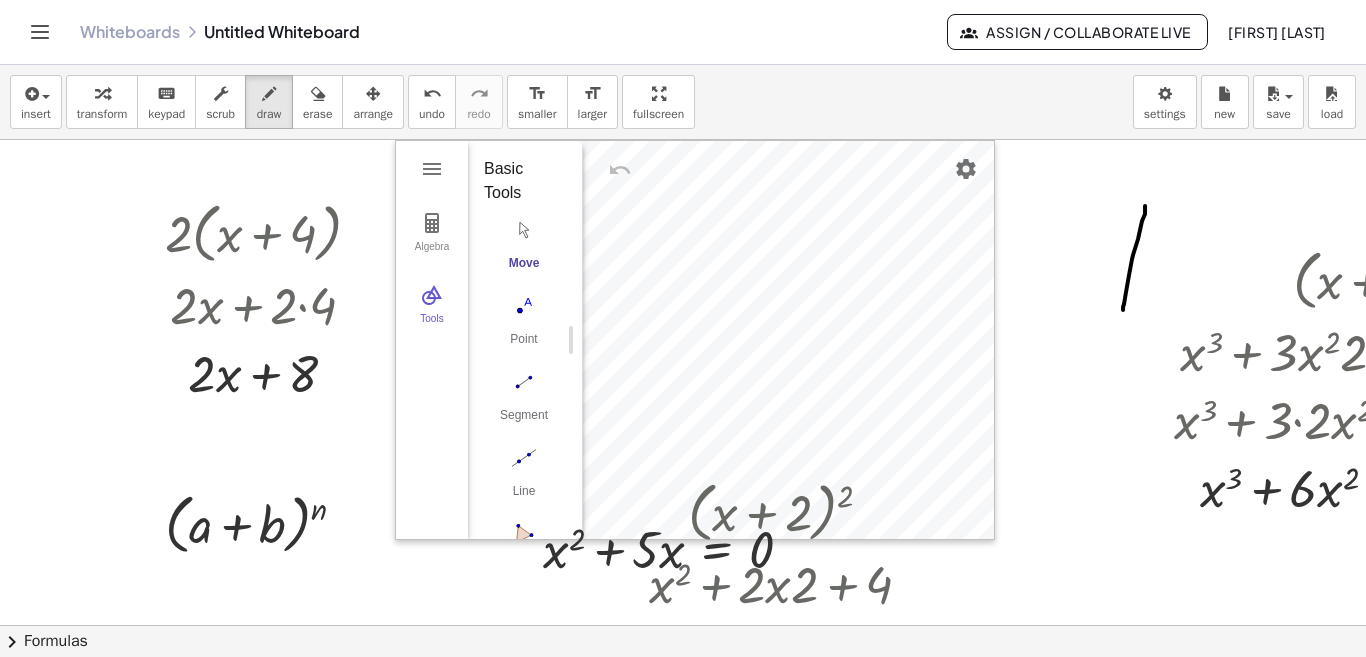 drag, startPoint x: 1145, startPoint y: 206, endPoint x: 1123, endPoint y: 314, distance: 110.217964 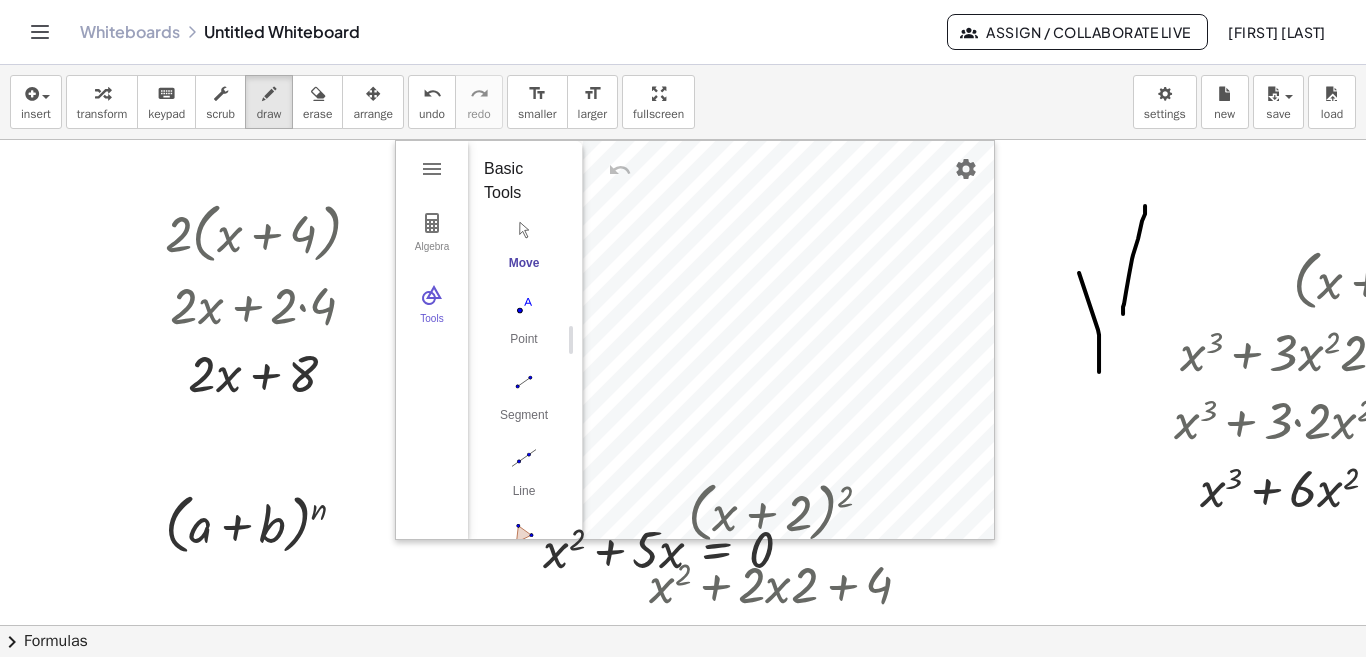 drag, startPoint x: 1079, startPoint y: 273, endPoint x: 1099, endPoint y: 372, distance: 101 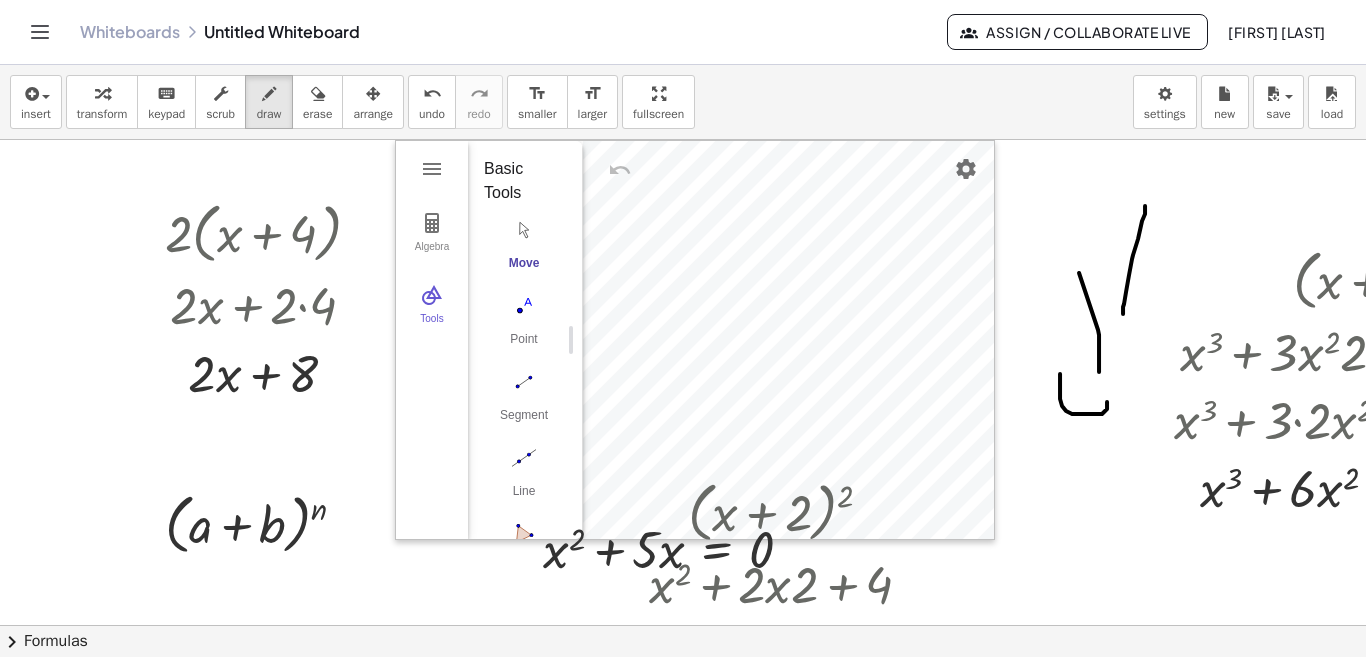 drag, startPoint x: 1060, startPoint y: 389, endPoint x: 1097, endPoint y: 392, distance: 37.12142 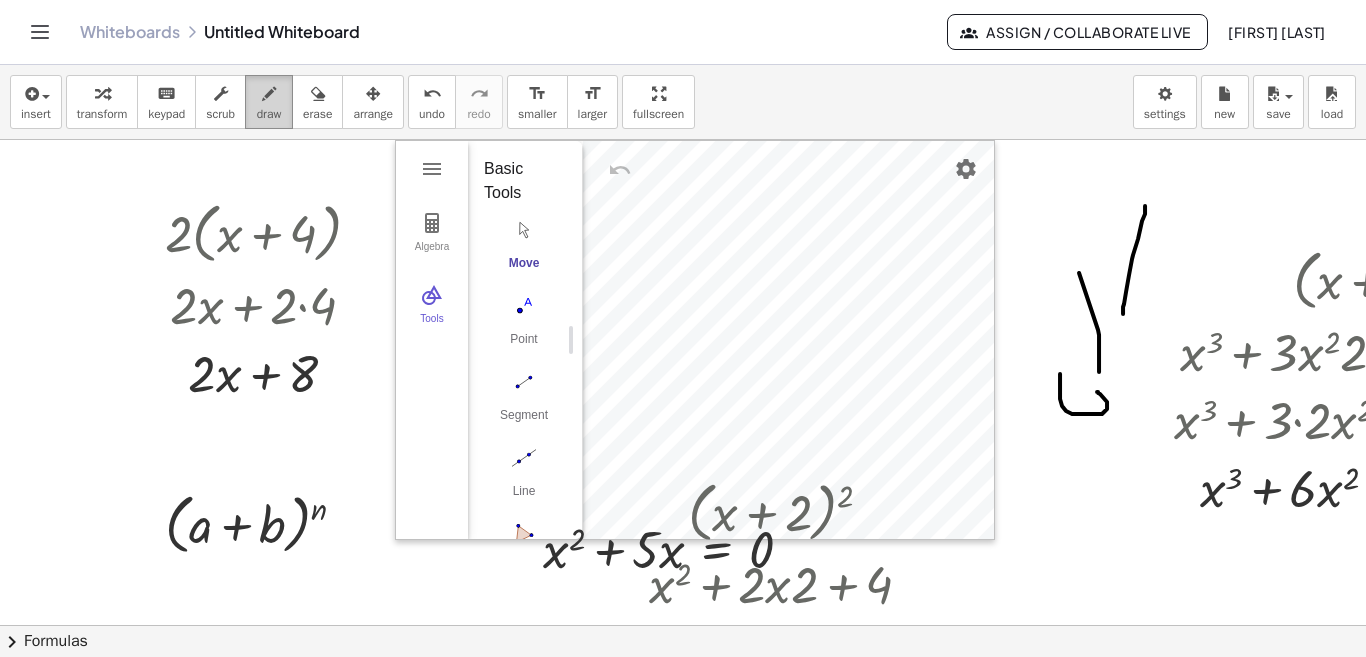click on "draw" at bounding box center (269, 114) 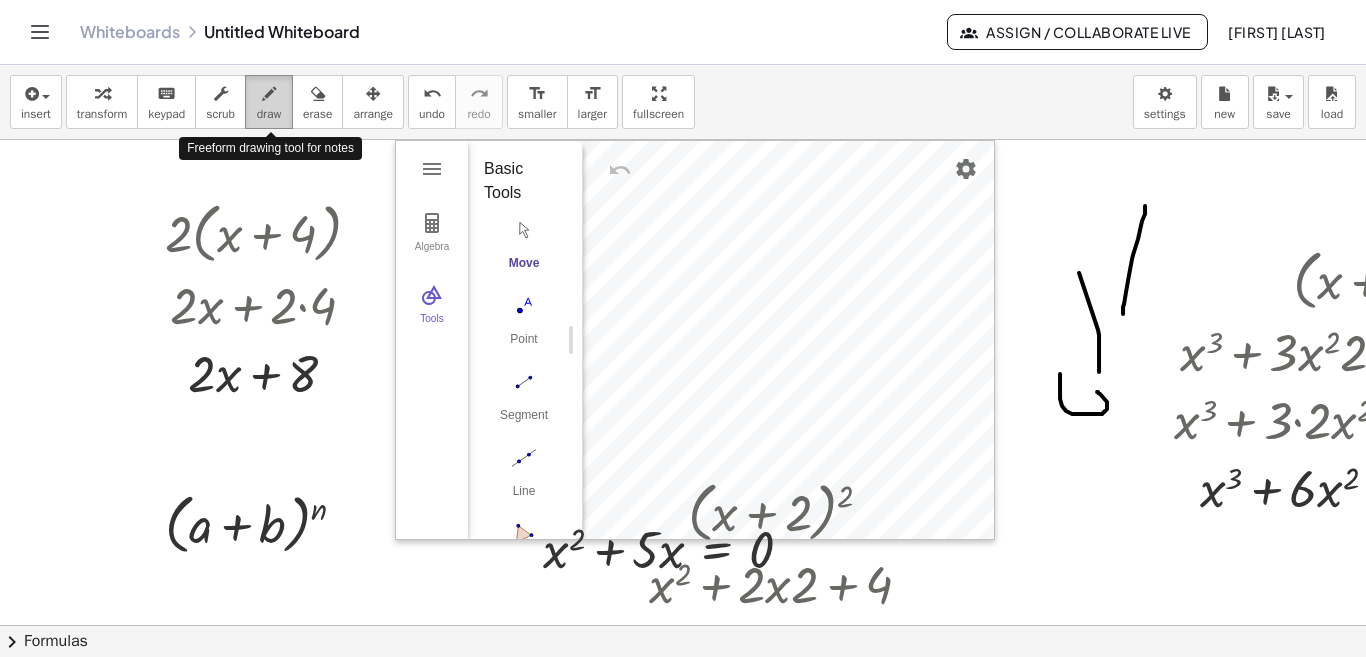 click on "draw" at bounding box center [269, 114] 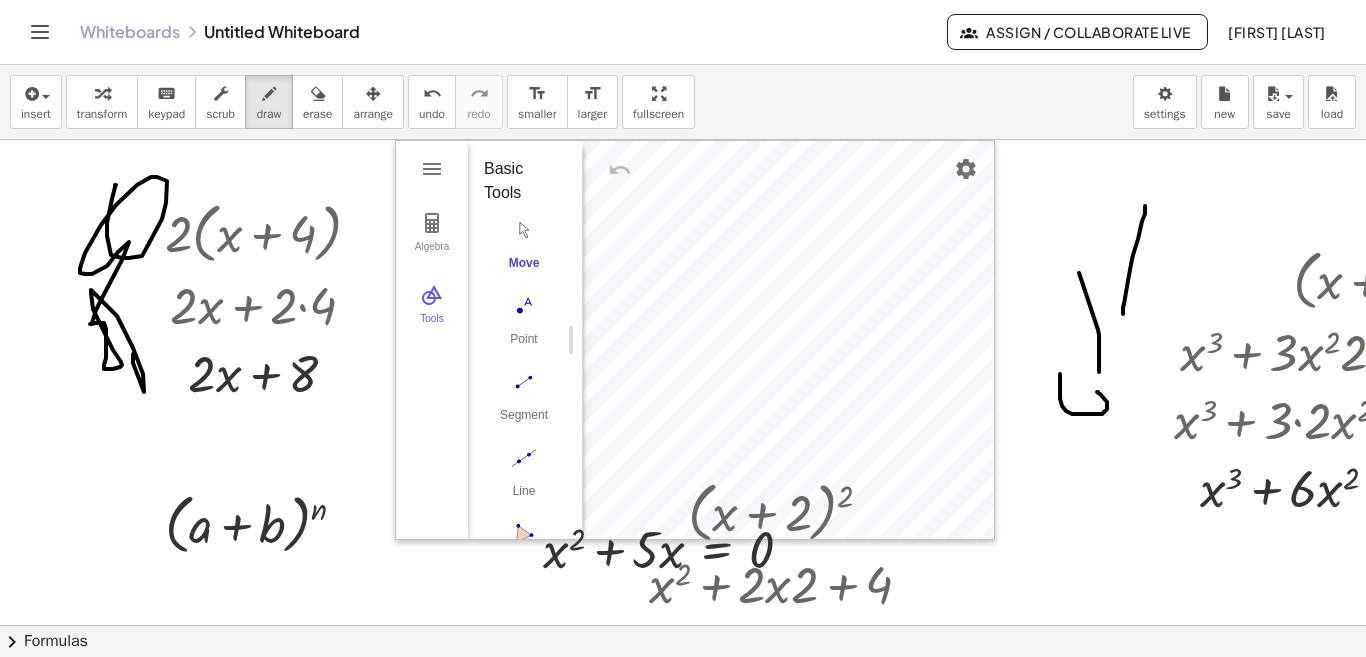drag, startPoint x: 116, startPoint y: 185, endPoint x: 200, endPoint y: 431, distance: 259.94614 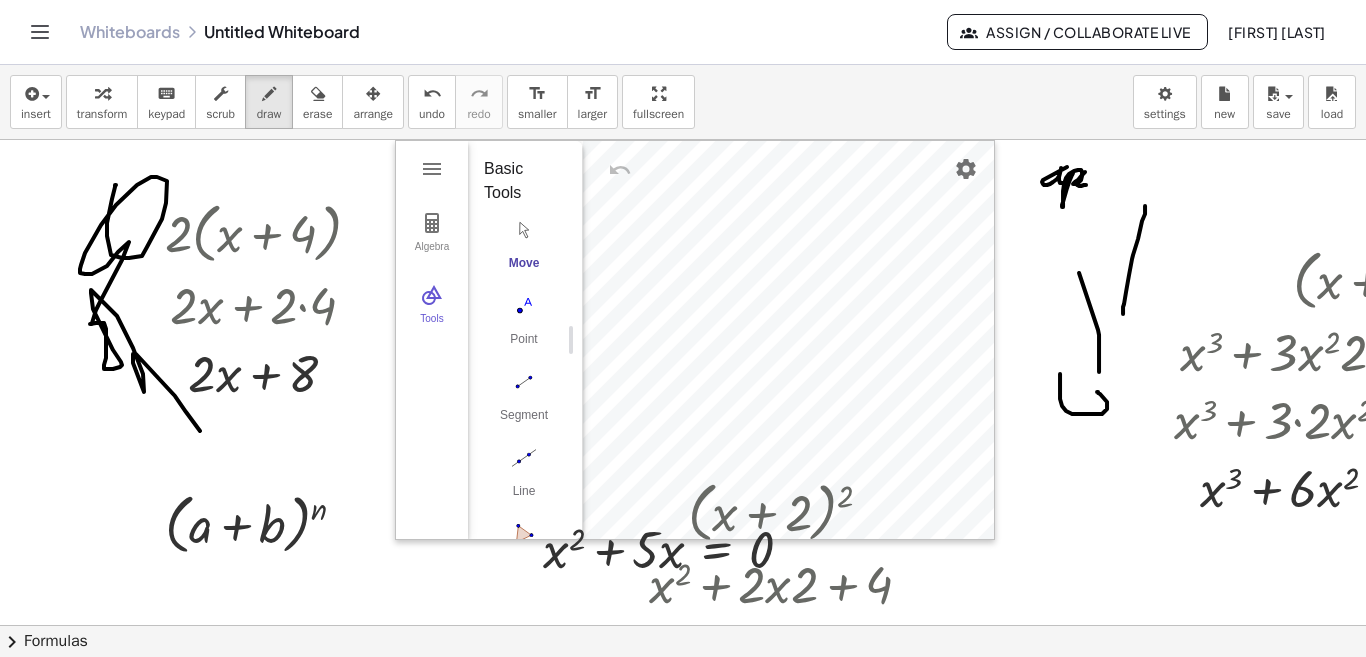 drag, startPoint x: 1043, startPoint y: 184, endPoint x: 1149, endPoint y: 189, distance: 106.11786 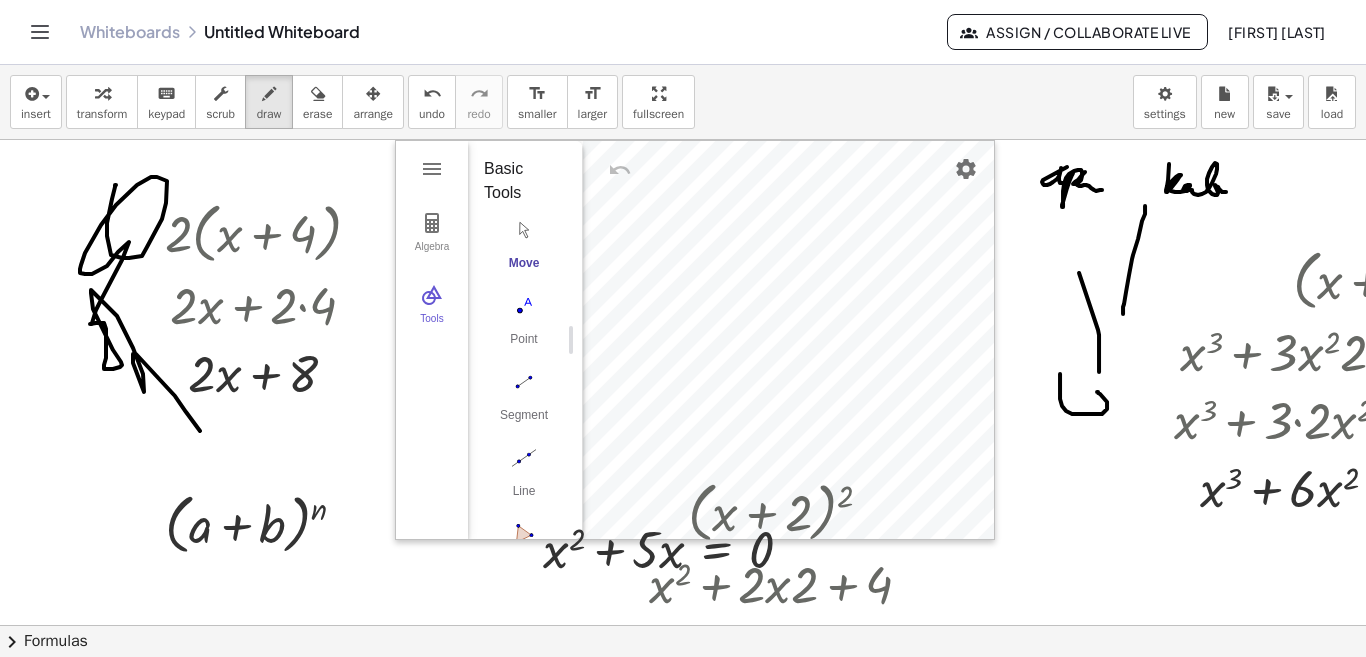 drag, startPoint x: 1166, startPoint y: 192, endPoint x: 1263, endPoint y: 198, distance: 97.18539 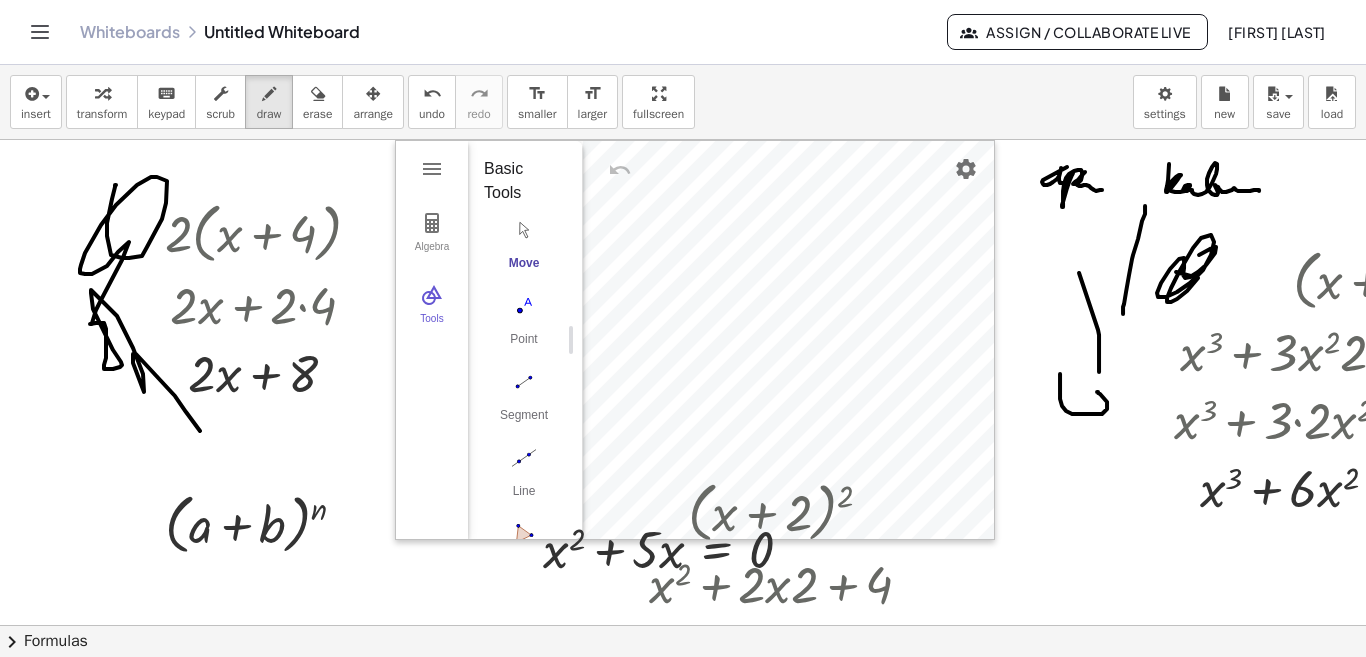 drag, startPoint x: 1176, startPoint y: 272, endPoint x: 1147, endPoint y: 298, distance: 38.948685 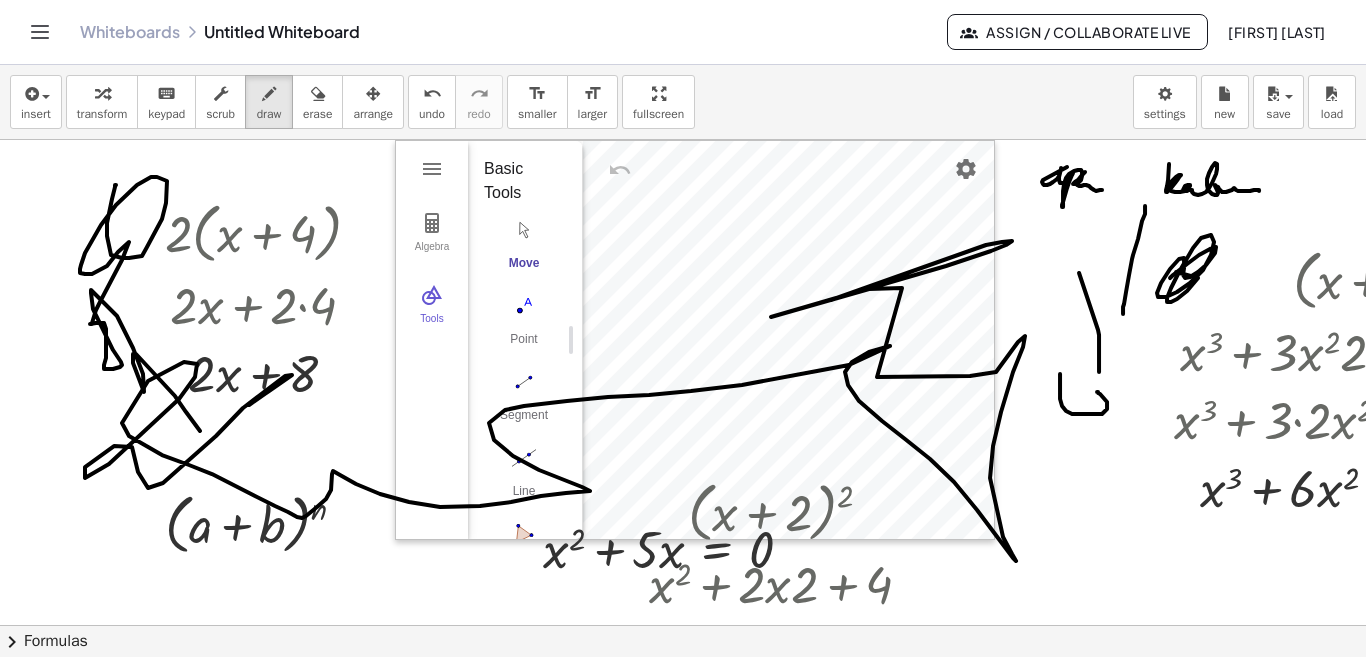 drag, startPoint x: 831, startPoint y: 300, endPoint x: 377, endPoint y: 318, distance: 454.3567 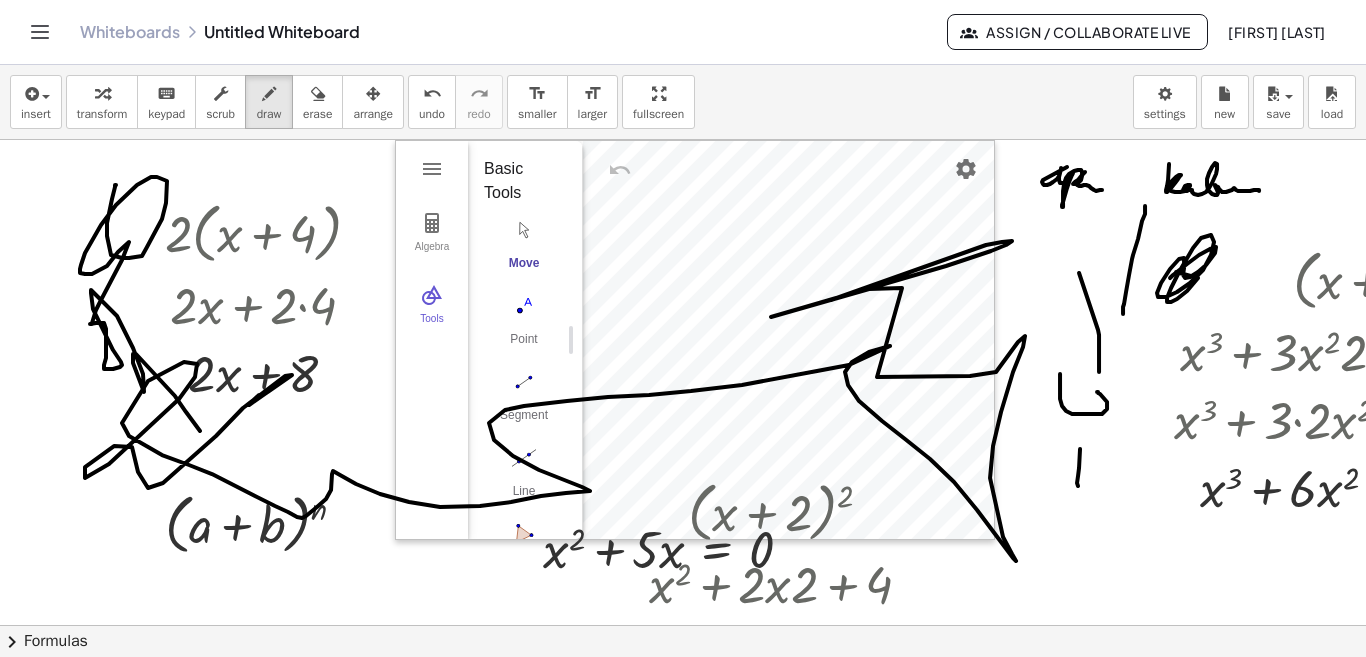 drag, startPoint x: 1078, startPoint y: 486, endPoint x: 1072, endPoint y: 506, distance: 20.880613 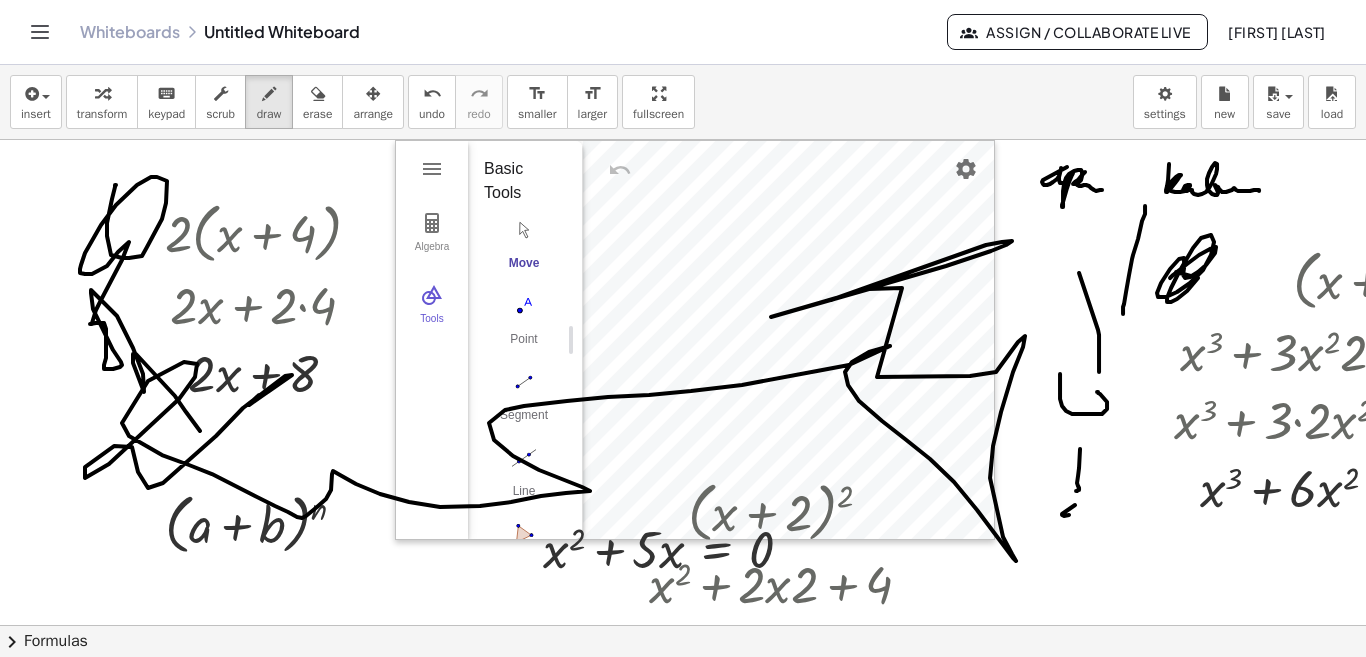 click at bounding box center (817, 669) 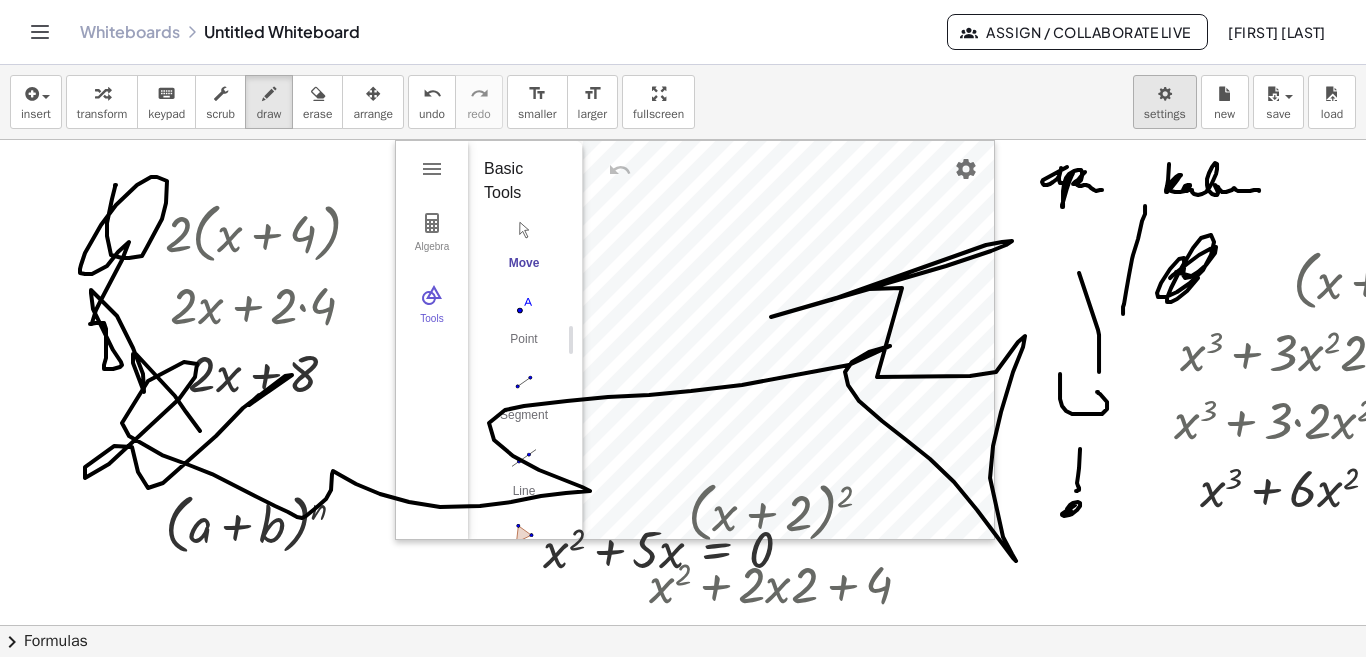 click on "Graspable Math Activities Get Started Activity Bank Assigned Work Classes Whiteboards Go Premium! Reference Account v1.28.3 | Privacy policy © 2025 | Graspable, Inc. Whiteboards Untitled Whiteboard Assign / Collaborate Live  [FIRST] [LAST]   insert select one: Math Expression Function Text Youtube Video Graphing Geometry Geometry 3D transform keyboard keypad scrub draw erase arrange undo undo redo redo format_size smaller format_size larger fullscreen load   save new settings · 2 · ( + x + 4 ) + · 2 · x + · 2 · 4 + x + · 2 · 8 ( + x + 2 ) 2 + x 2 + · 2 · x · 2 + 4 + x 2 + · · x + 4 4 ( + x + 2 ) 3 + x 3 + · 3 · x 2 · 2 + · 3 · x · 4 + 8 + x 3 + · 3 · 2 · x 2 + · 3 · x · 4 + 8 + x 3 + · 6 · x 2 + · 3 · x · 4 + 8 + x 3 + · · x 2 + · · x + 8 6 12 ( + a + b ) n + x 2 + · 5 · x = 0 Fix a mistake Transform line Copy line as LaTeX Copy derivation as LaTeX Expand new lines: On + x 2 + · 5 · x = 0     Algebra Tools GeoGebra Geometry Basic Tools Move Point" at bounding box center (683, 328) 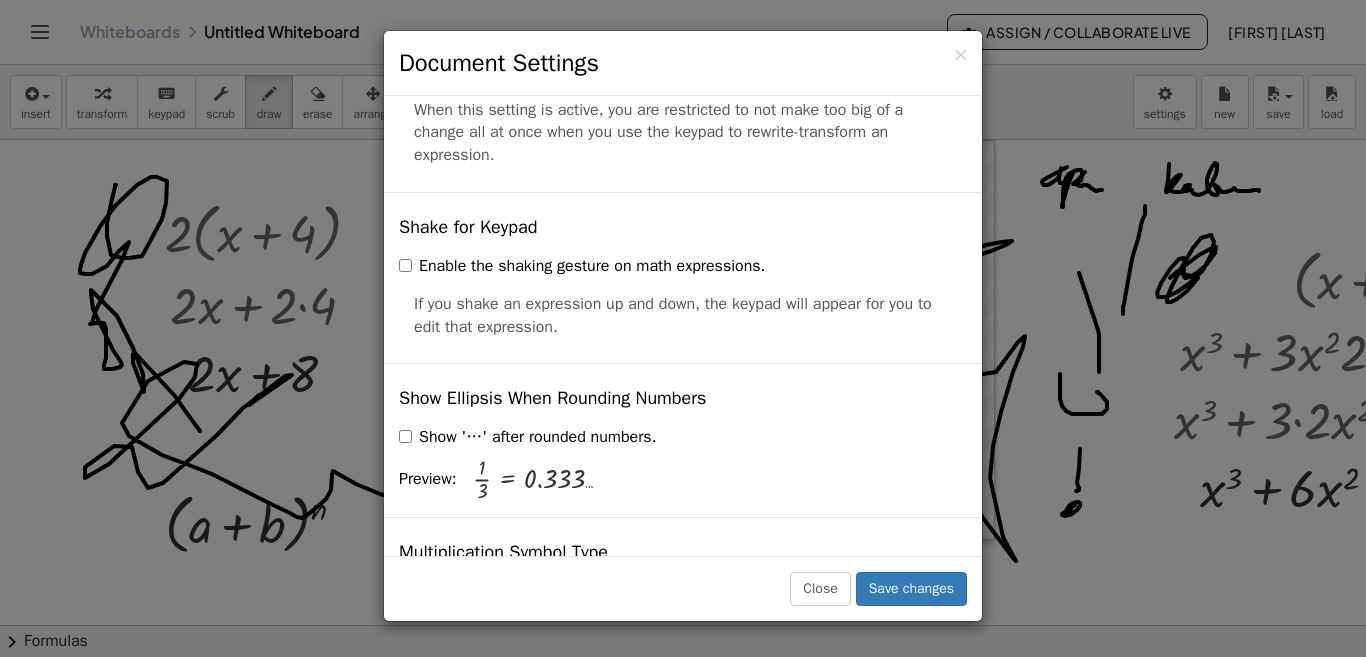 scroll, scrollTop: 4882, scrollLeft: 0, axis: vertical 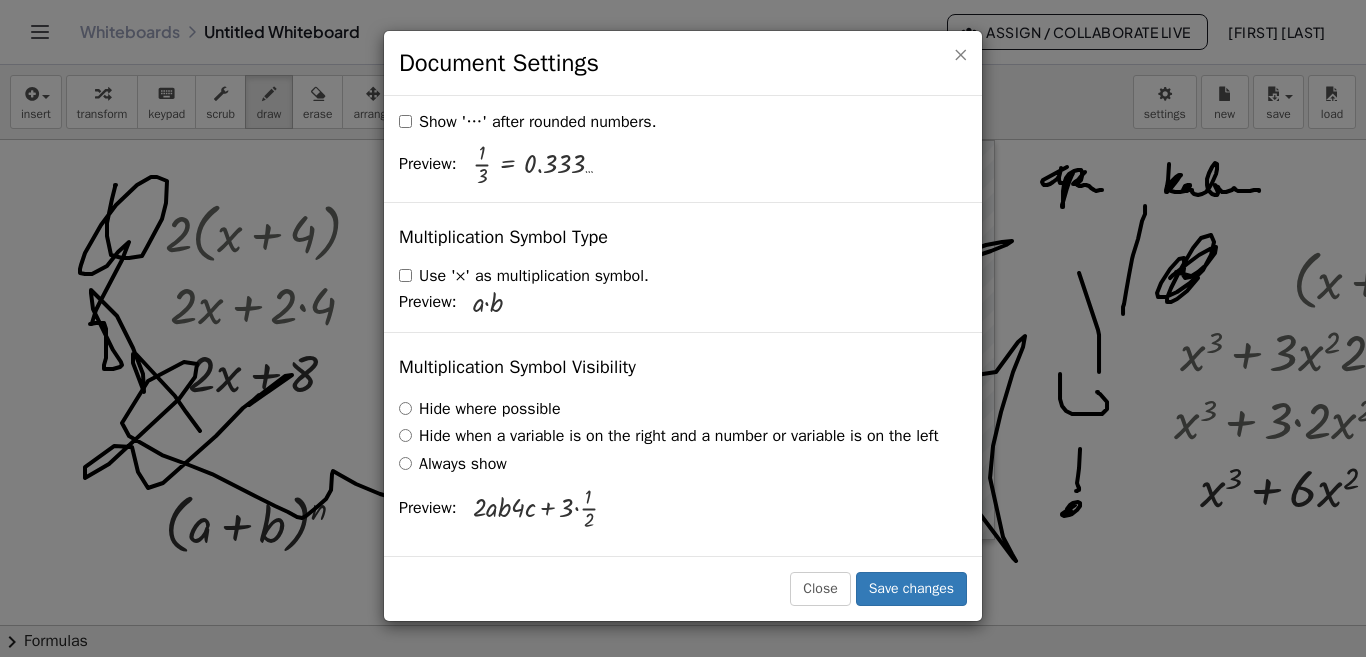 click on "×" at bounding box center (960, 54) 